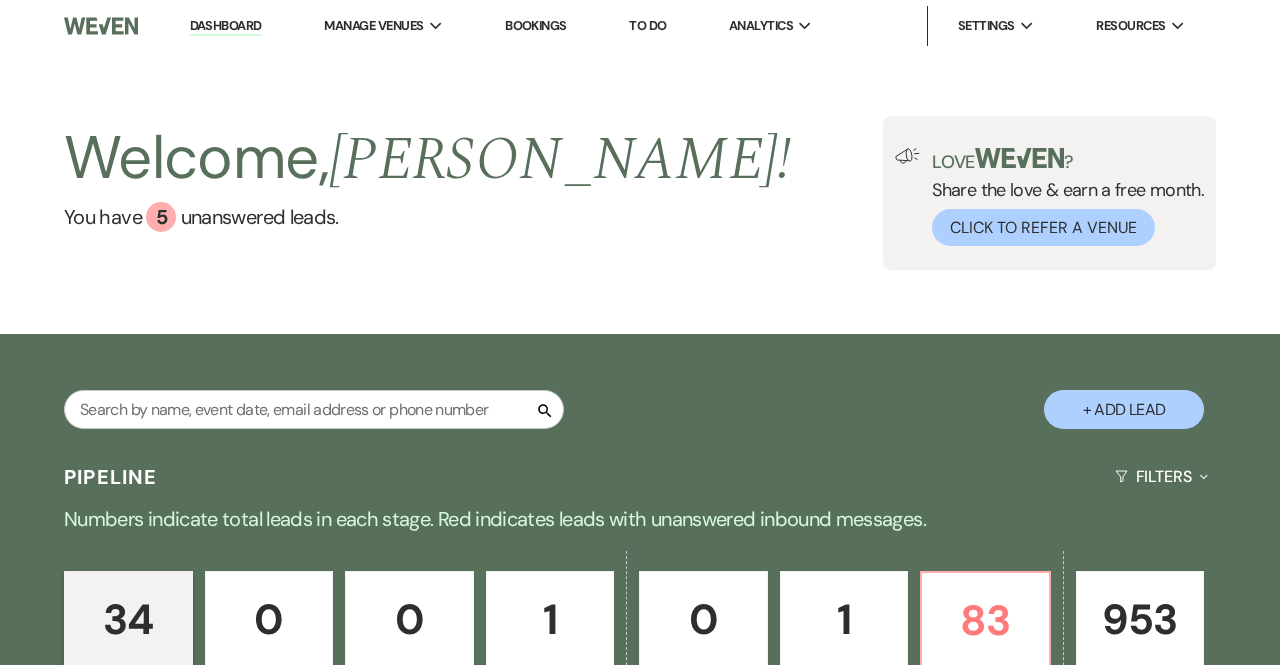 scroll, scrollTop: 704, scrollLeft: 0, axis: vertical 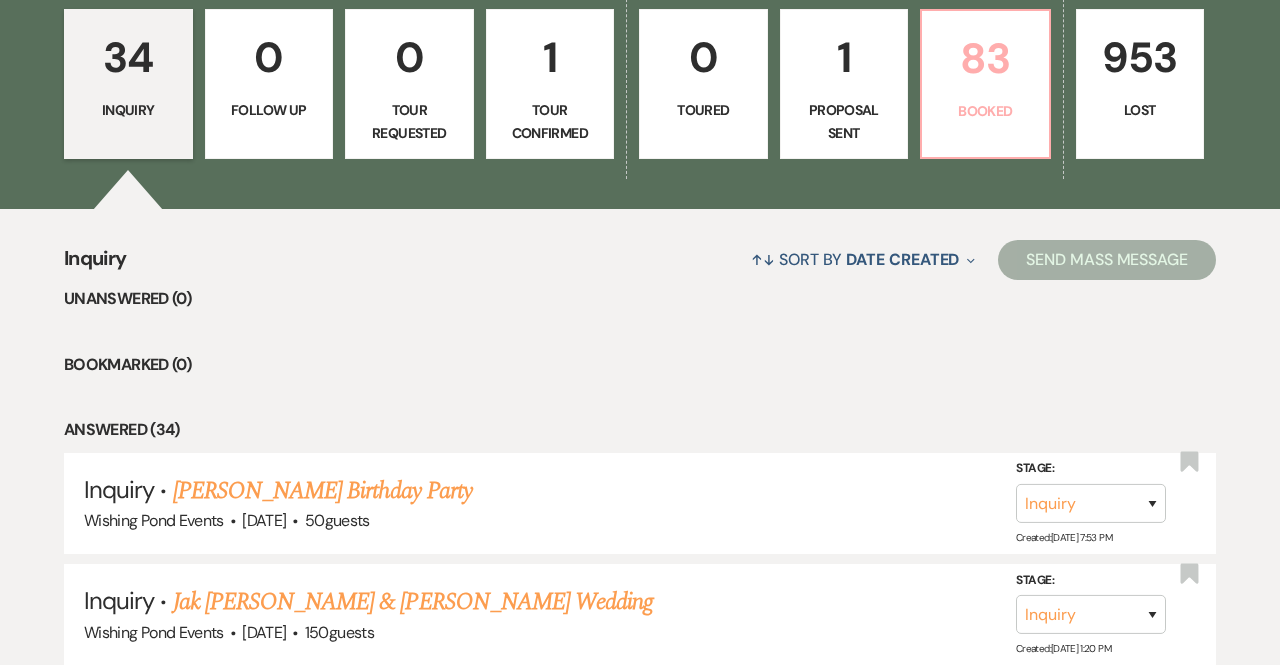 click on "83 Booked" at bounding box center (985, 84) 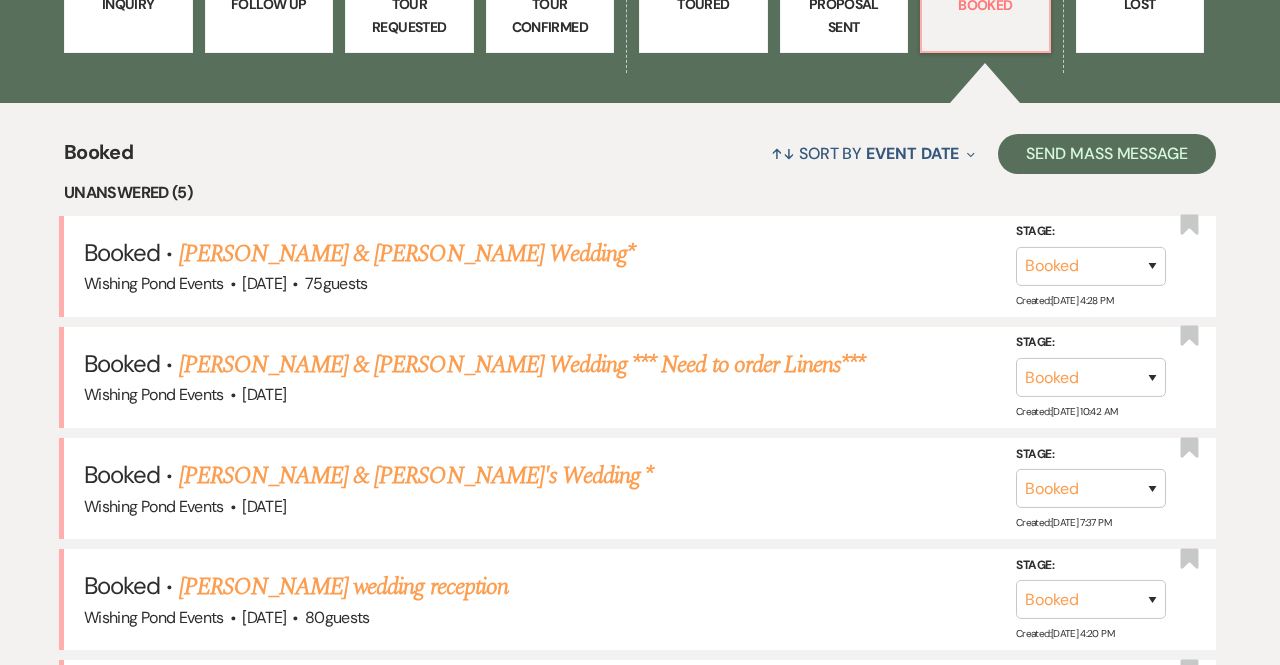 scroll, scrollTop: 669, scrollLeft: 0, axis: vertical 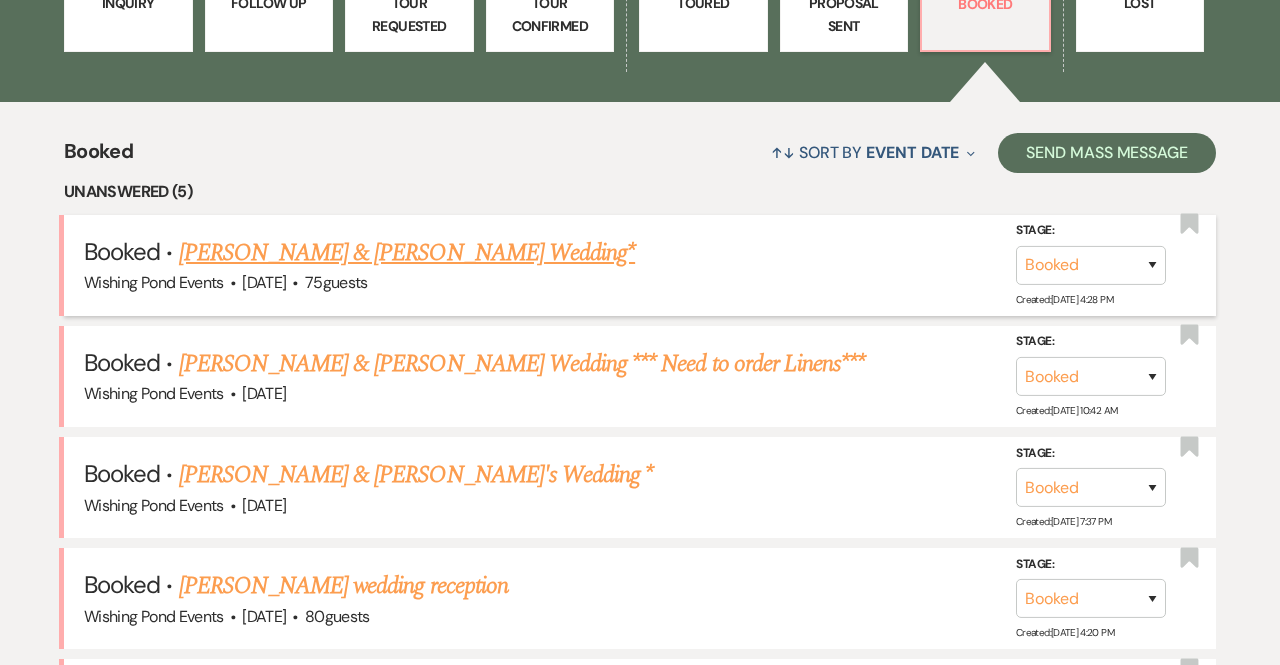 click on "[PERSON_NAME] & [PERSON_NAME] Wedding*" at bounding box center (407, 253) 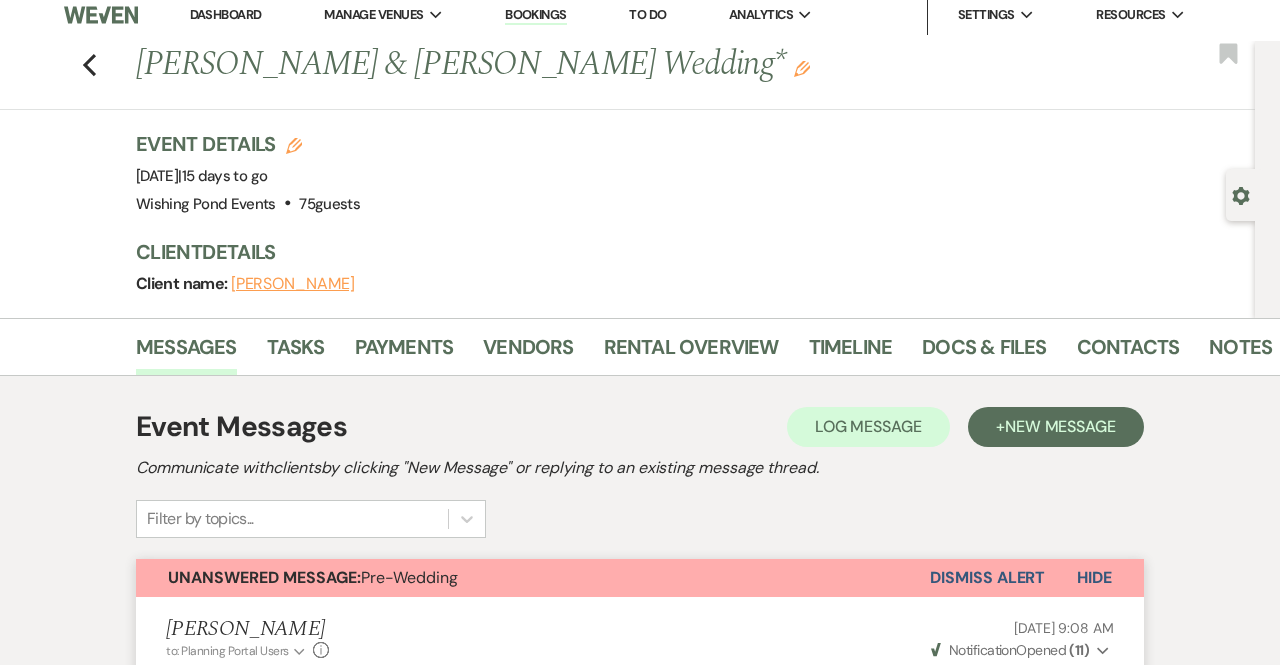 scroll, scrollTop: 14, scrollLeft: 0, axis: vertical 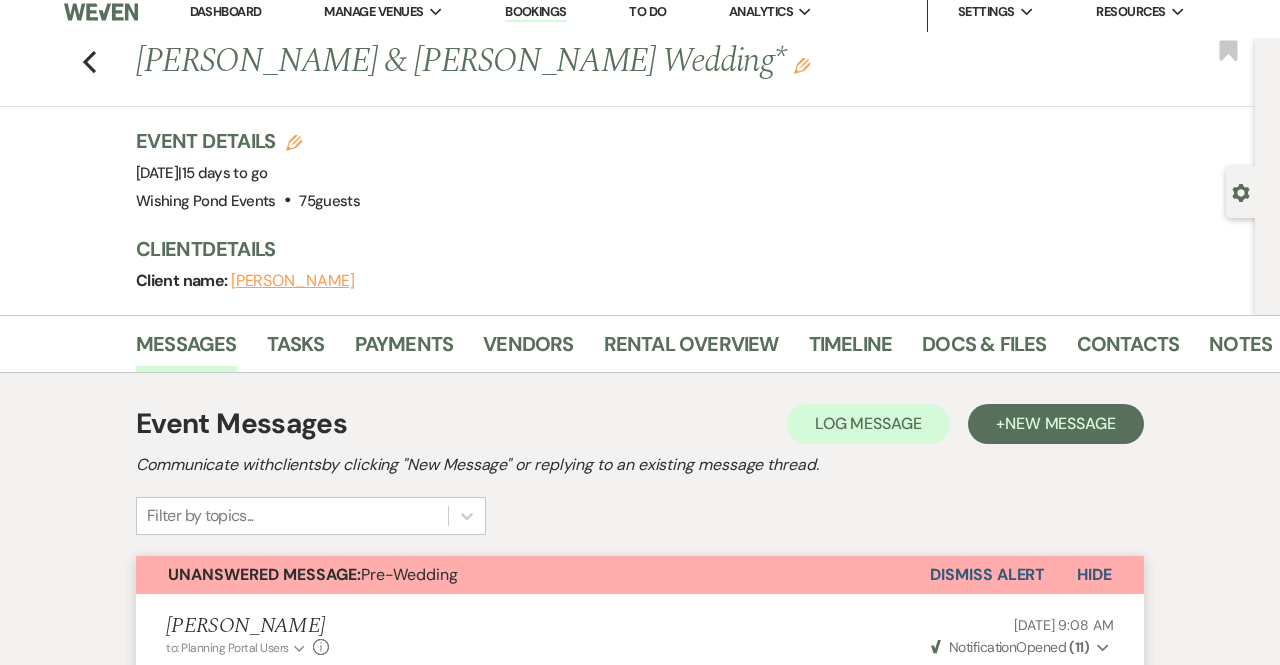 click on "Dismiss Alert" at bounding box center (987, 575) 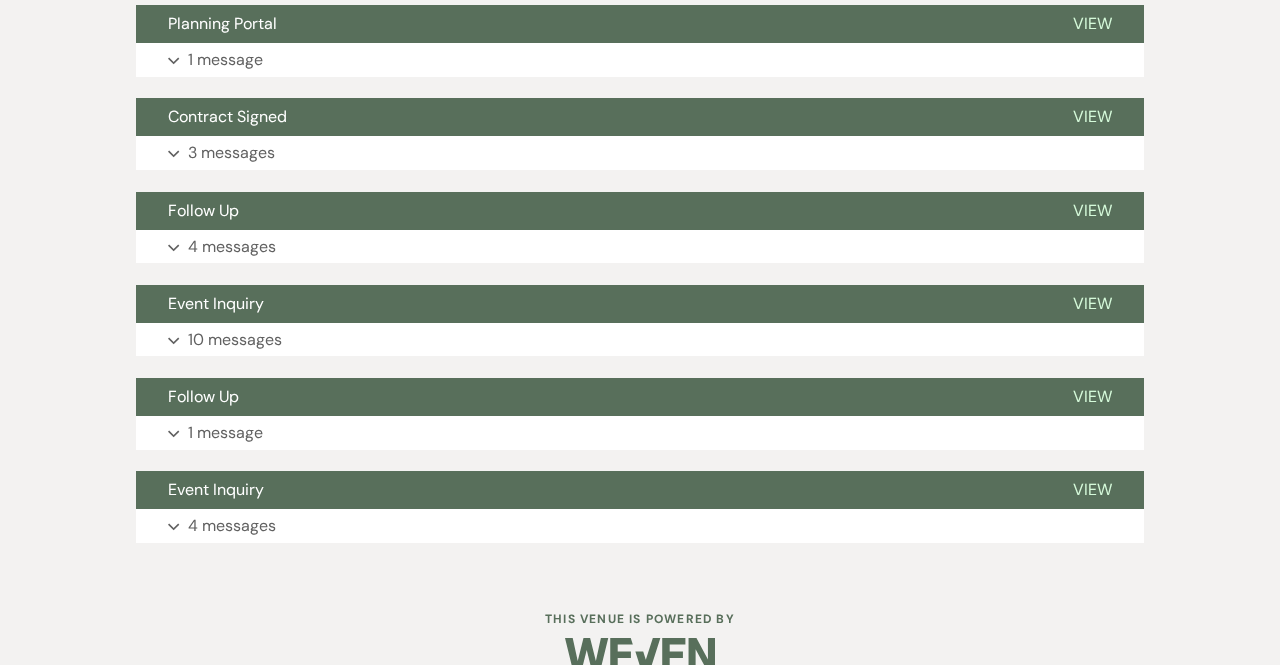 scroll, scrollTop: 3370, scrollLeft: 0, axis: vertical 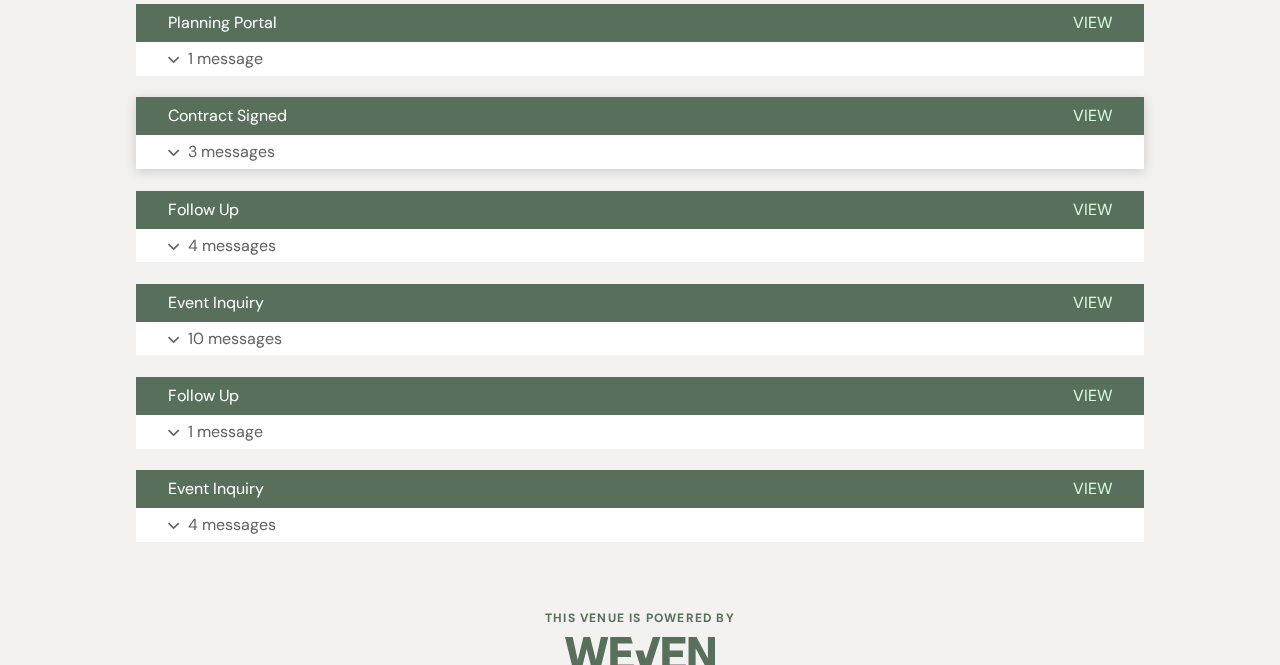 click on "Expand 3 messages" at bounding box center (640, 152) 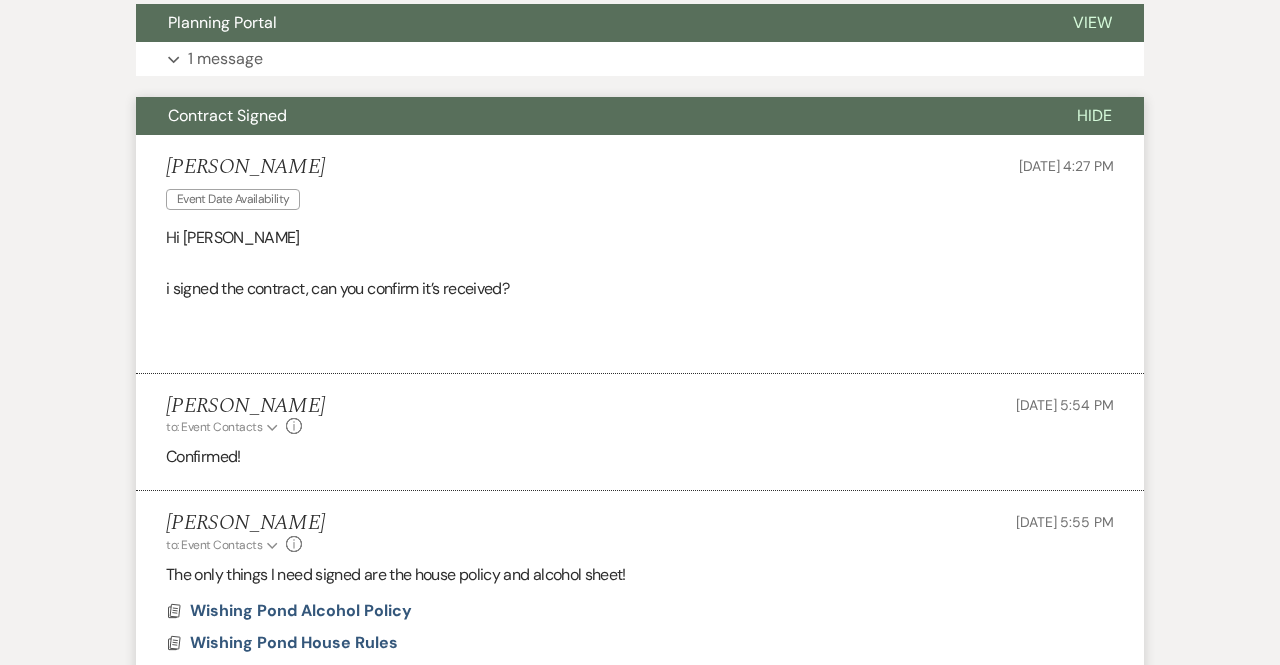 click on "[PERSON_NAME] Event Date Availability [DATE] 4:27 PM Hi [PERSON_NAME] i signed the contract, can you confirm it’s received?" at bounding box center [640, 254] 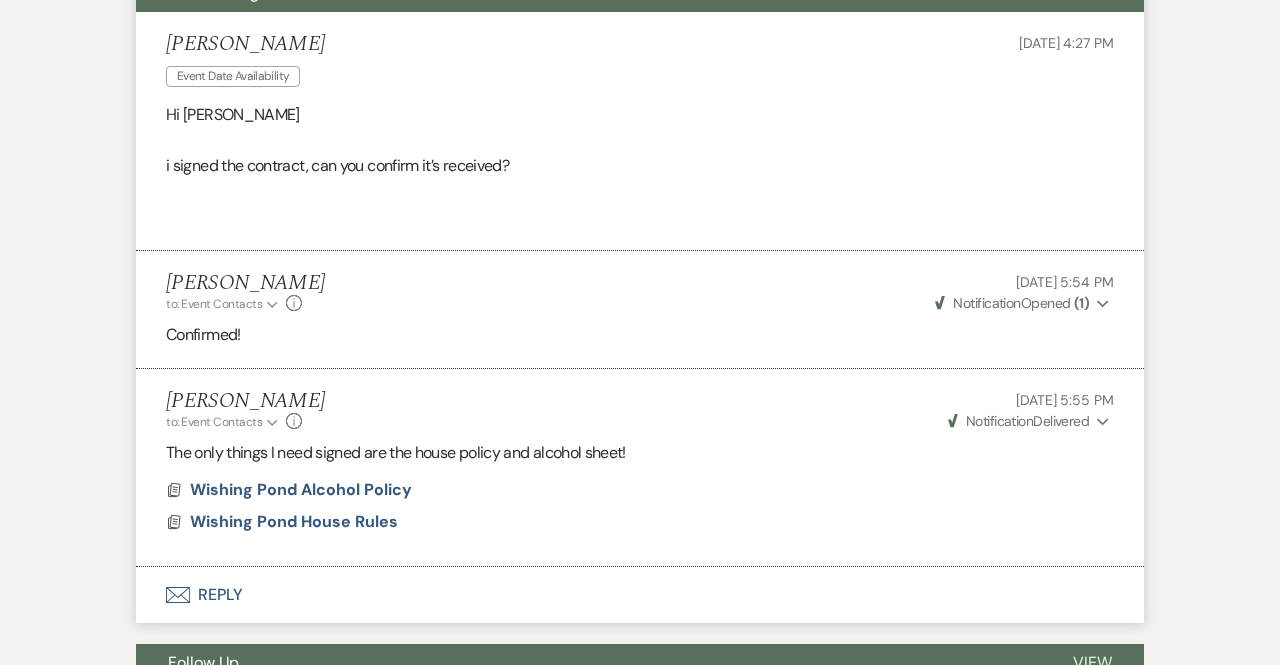 scroll, scrollTop: 3431, scrollLeft: 0, axis: vertical 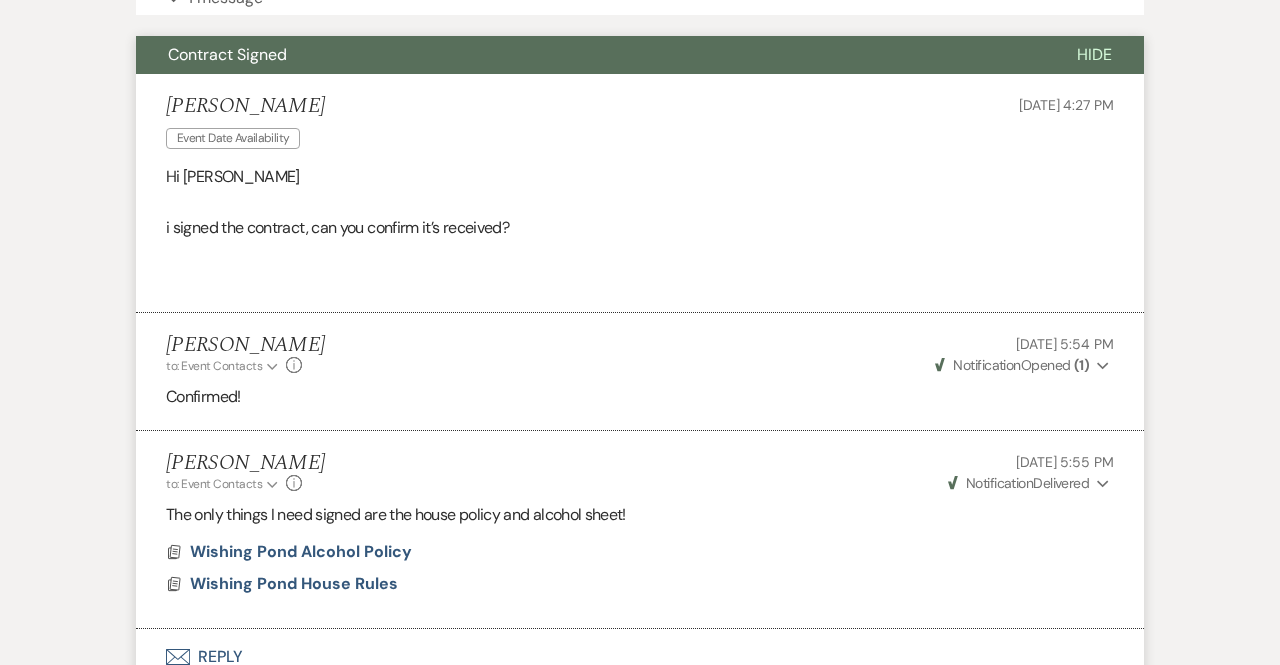 click on "Hide" at bounding box center (1094, 54) 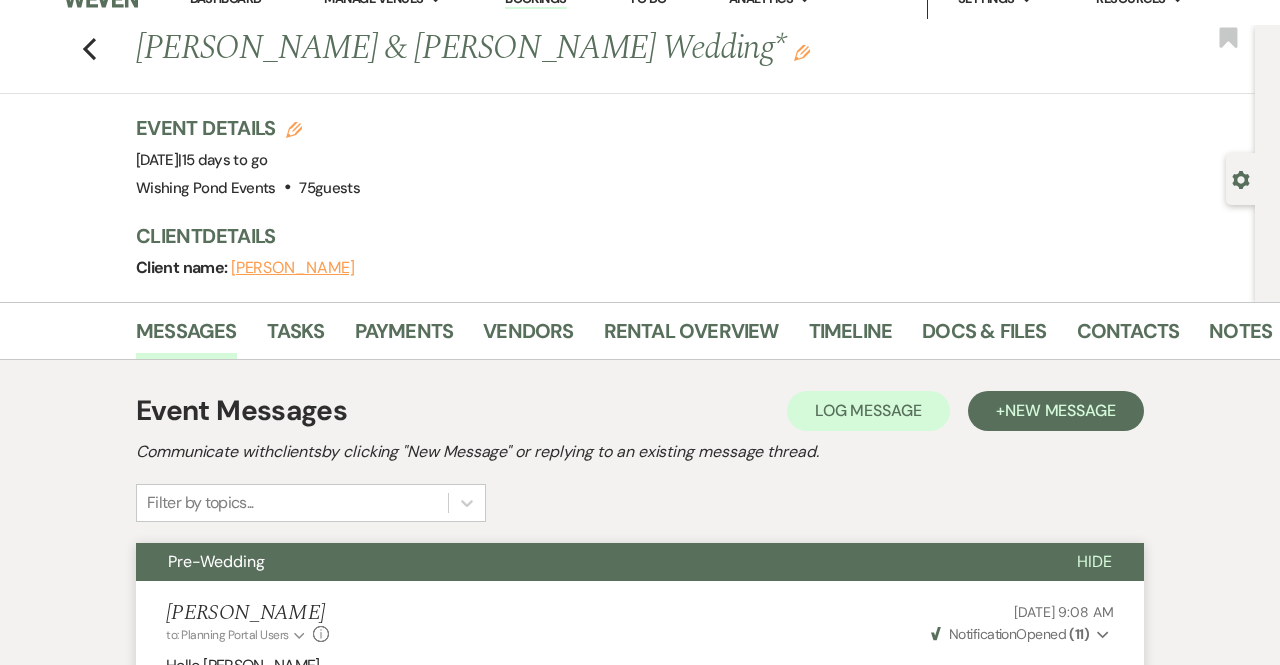 scroll, scrollTop: 0, scrollLeft: 0, axis: both 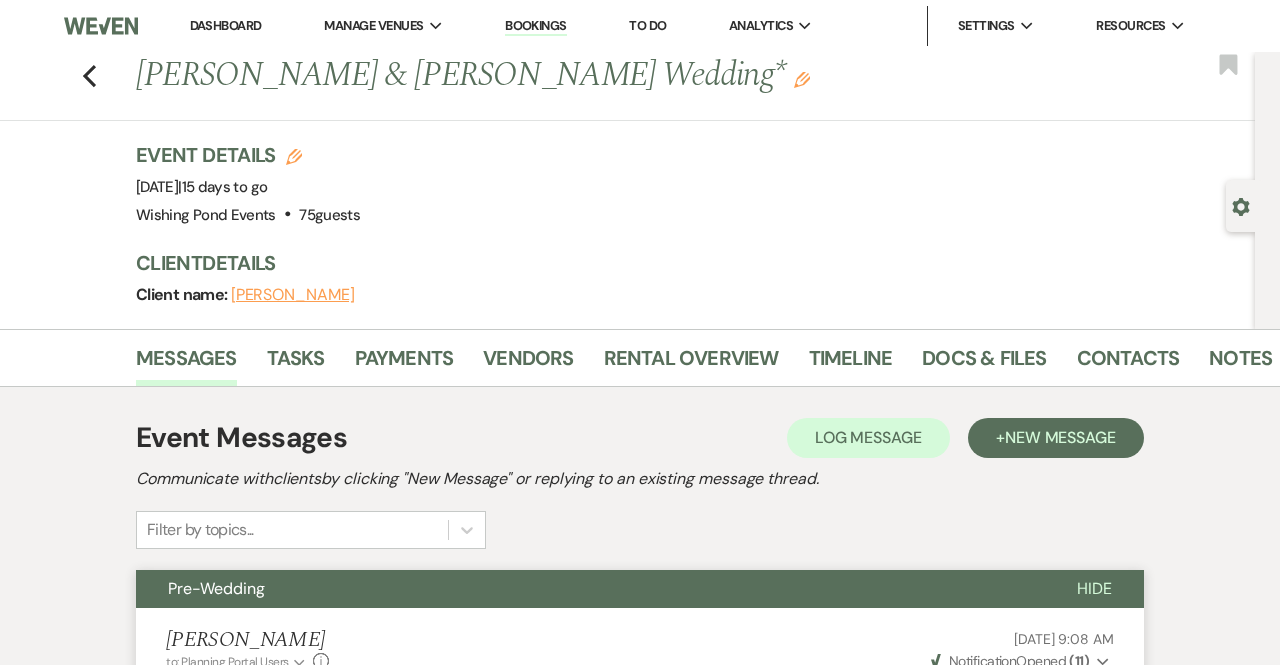 click on "Hide" at bounding box center [1094, 588] 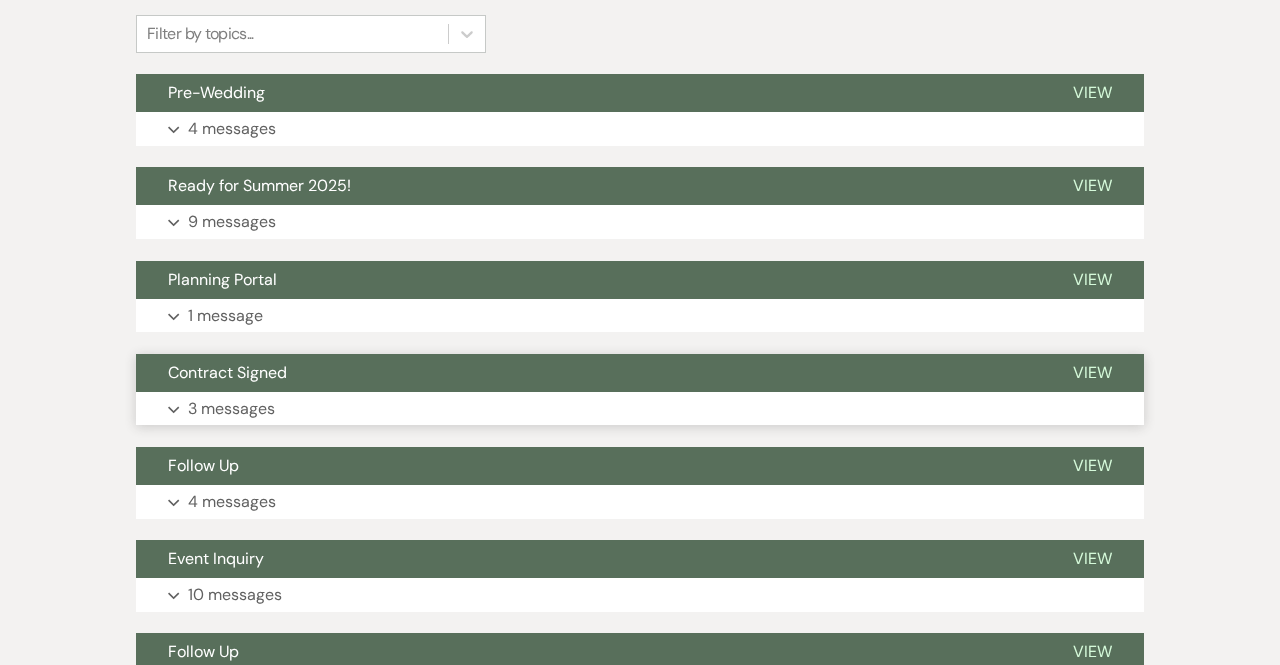 scroll, scrollTop: 474, scrollLeft: 0, axis: vertical 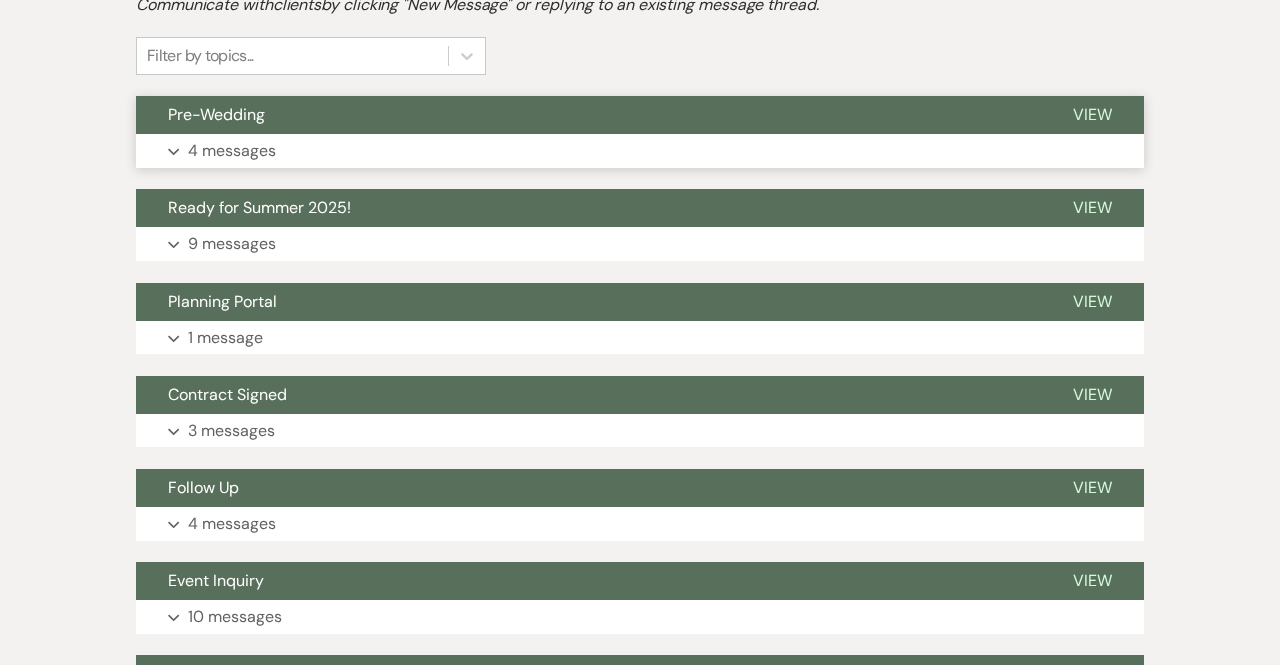 click on "Expand 4 messages" at bounding box center (640, 151) 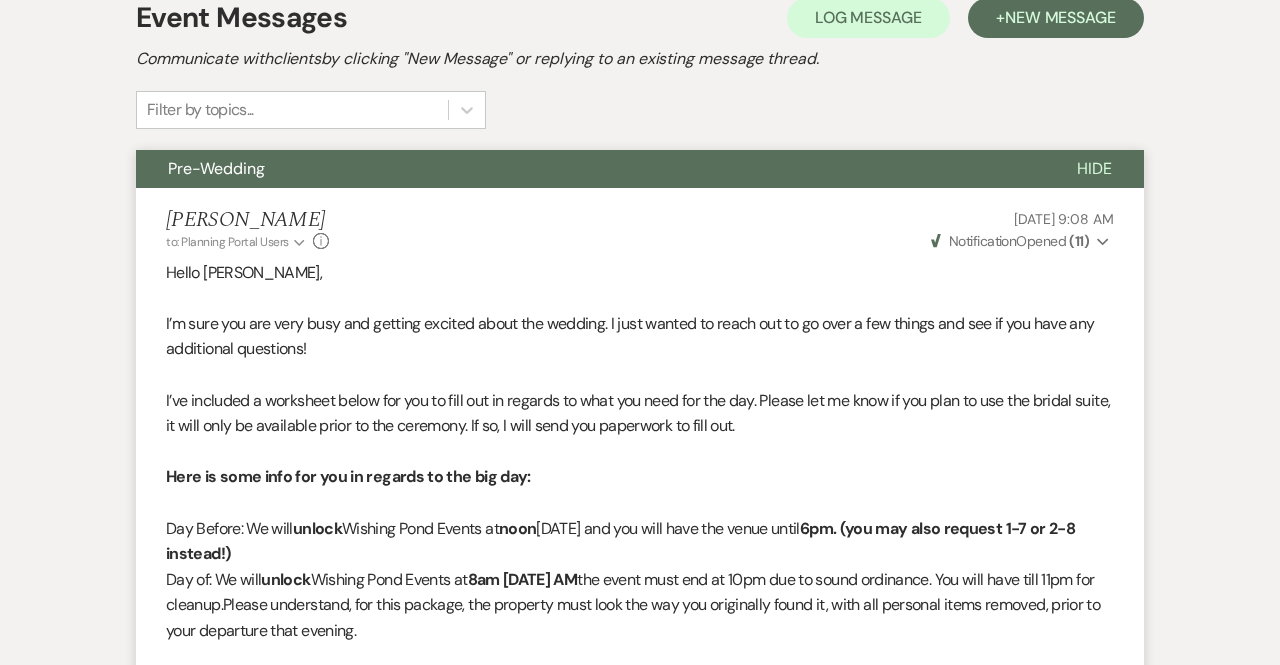 scroll, scrollTop: 0, scrollLeft: 0, axis: both 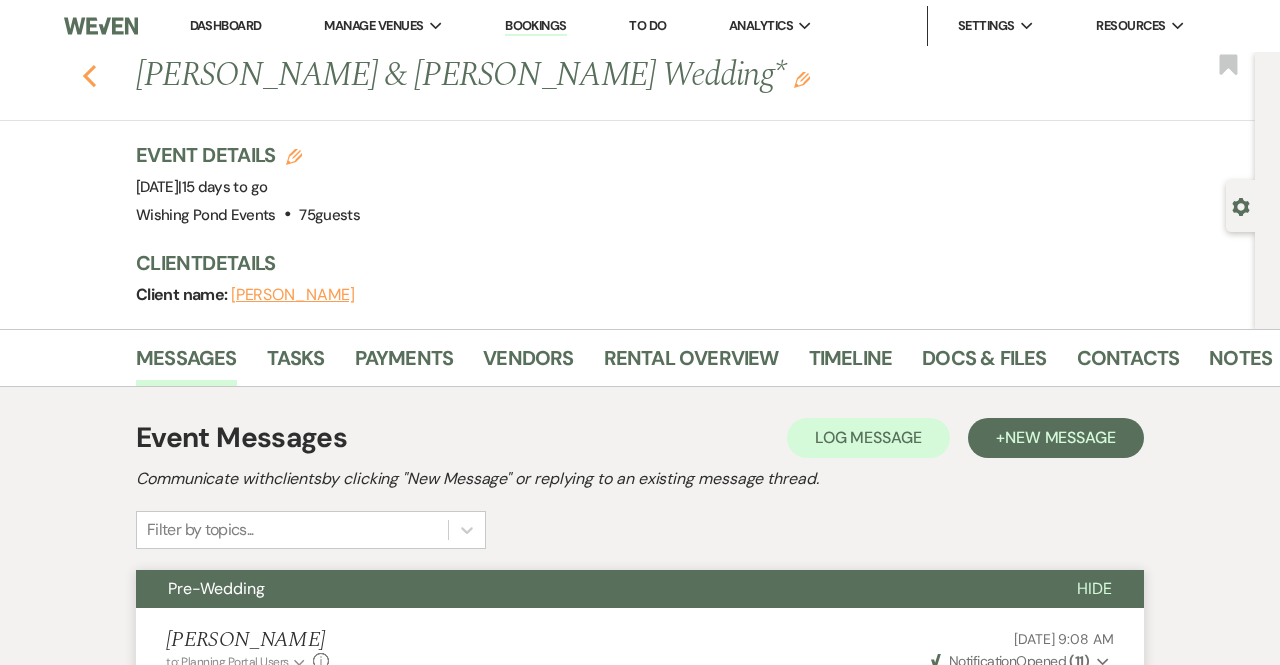 click 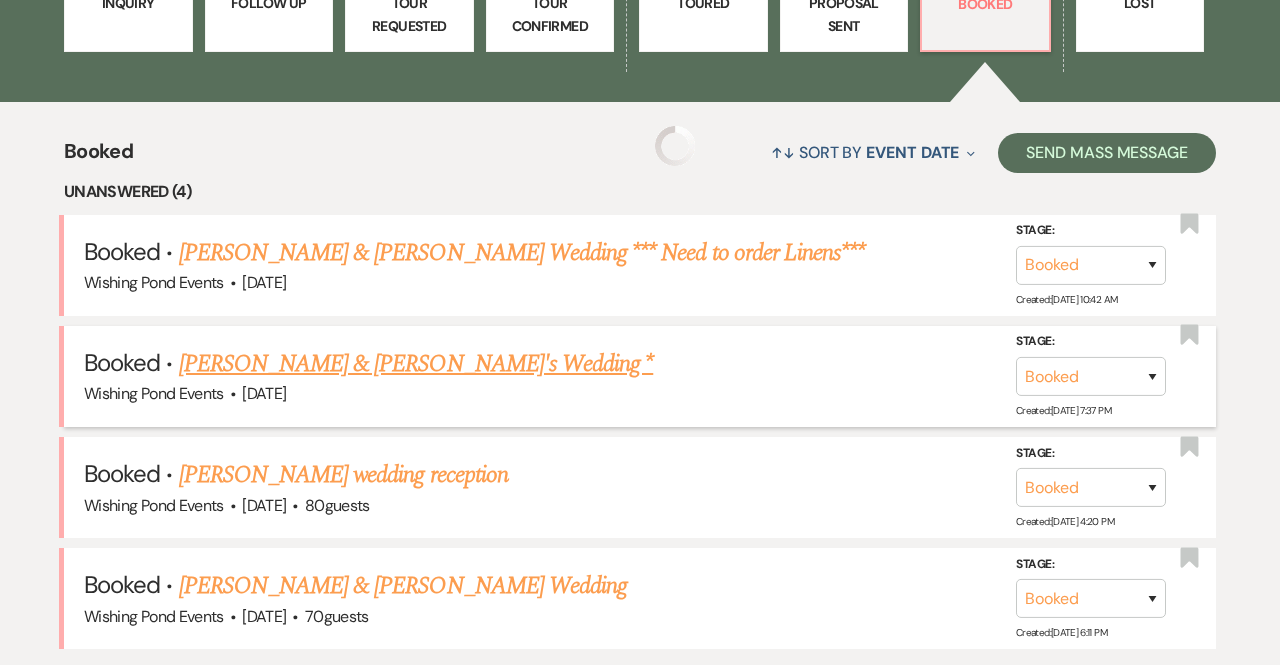 scroll, scrollTop: 670, scrollLeft: 0, axis: vertical 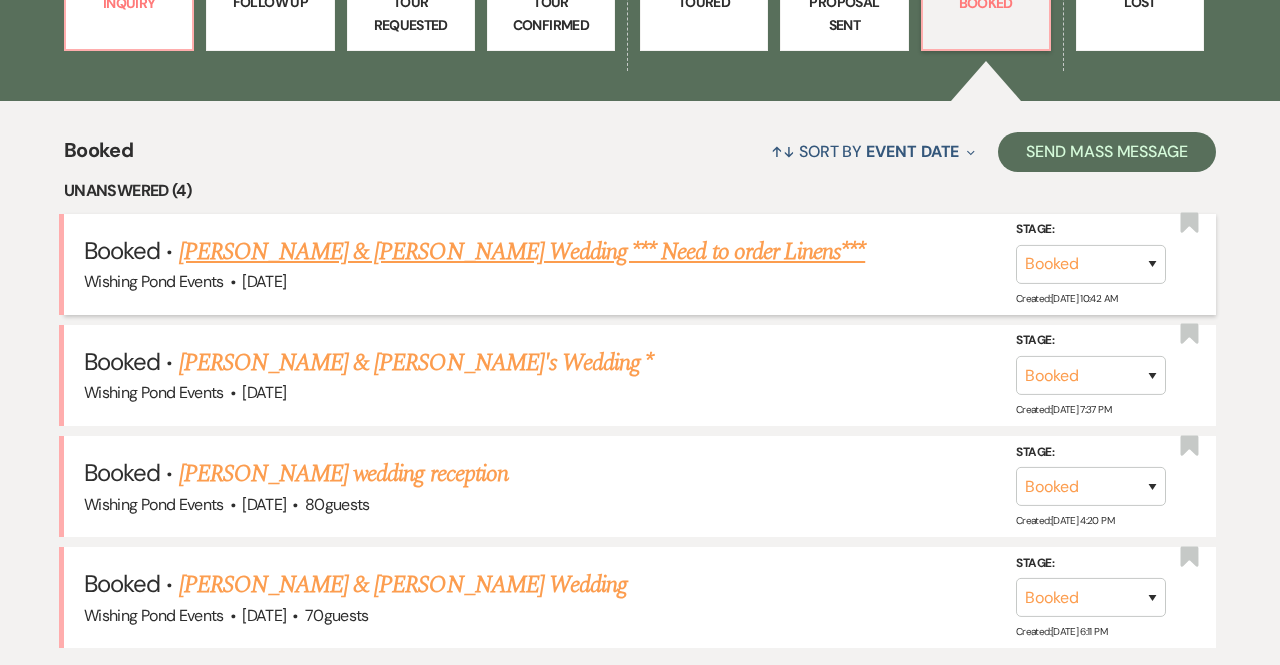 click on "[PERSON_NAME] & [PERSON_NAME] Wedding  *** Need to order Linens***" at bounding box center (522, 252) 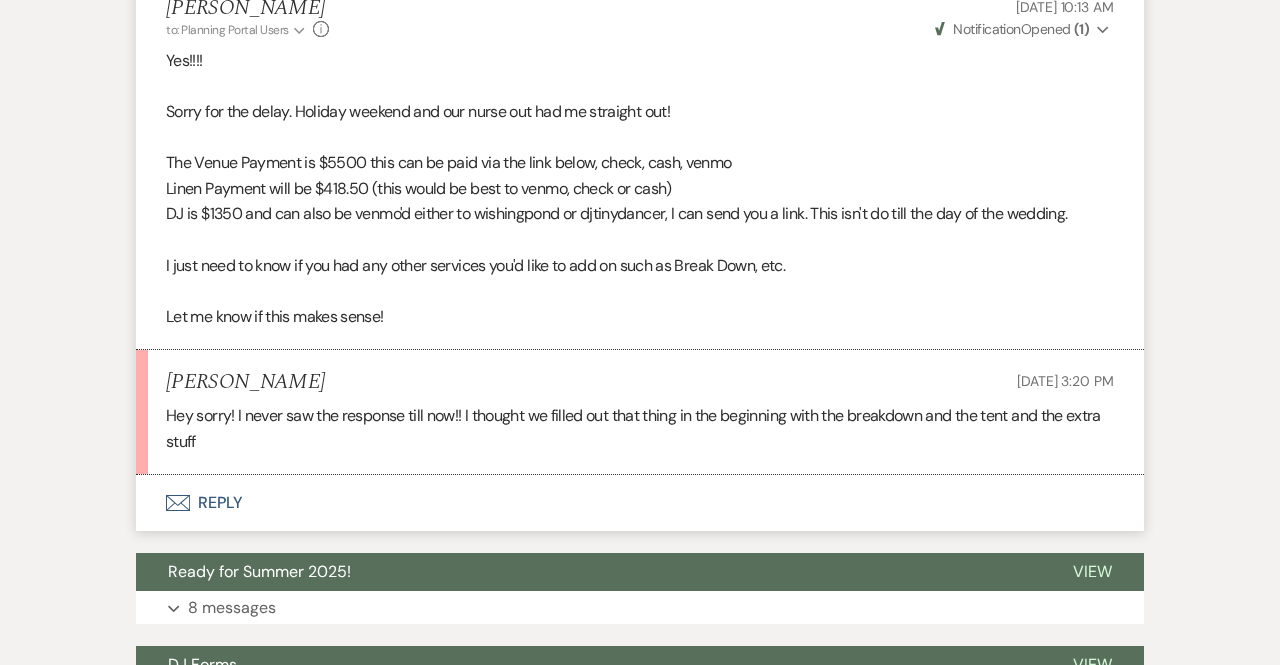 scroll, scrollTop: 2822, scrollLeft: 0, axis: vertical 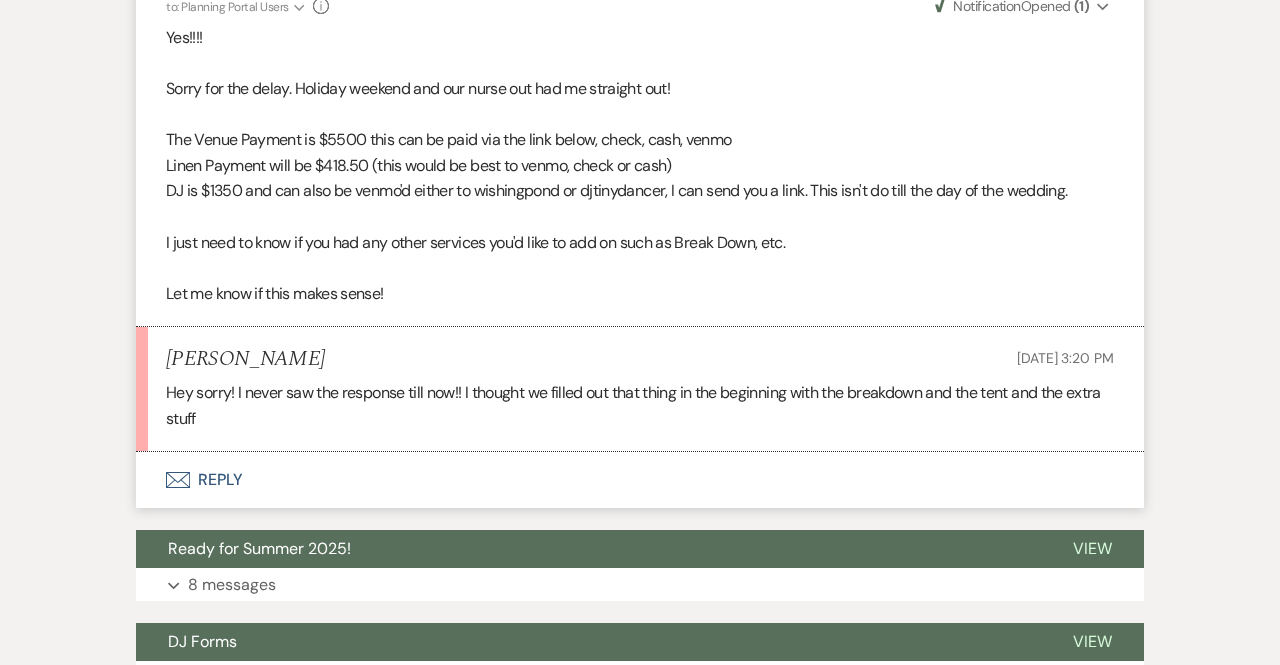 click on "Envelope Reply" at bounding box center [640, 480] 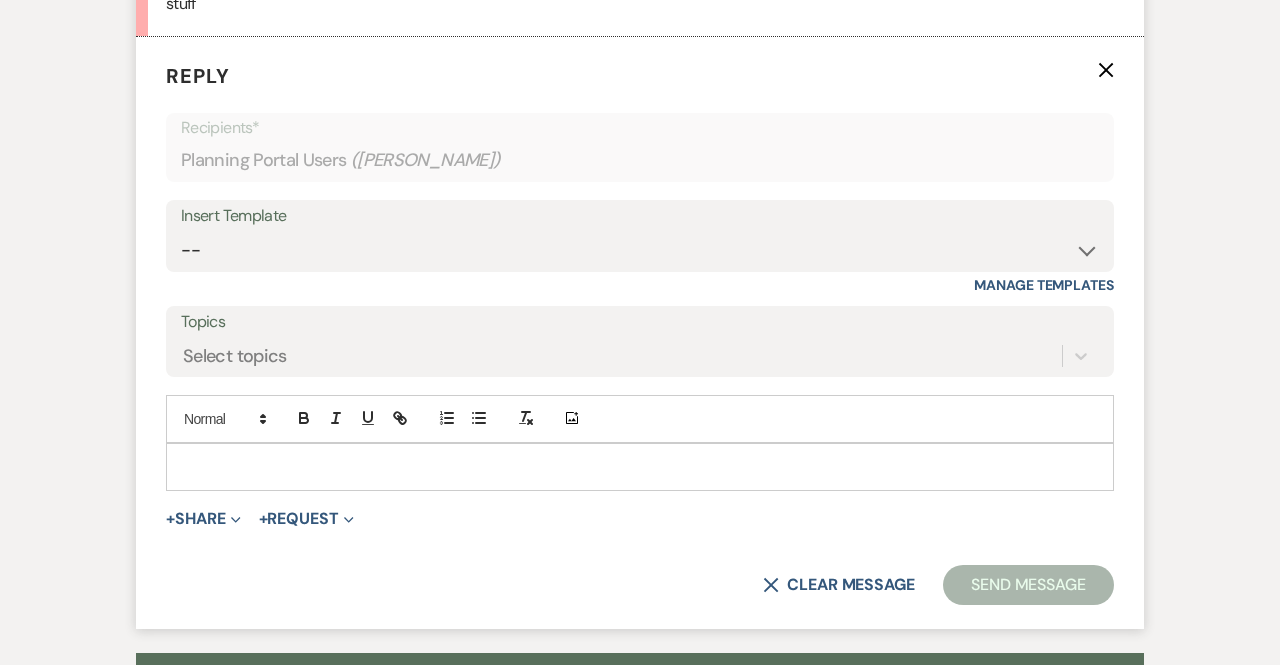 scroll, scrollTop: 3238, scrollLeft: 0, axis: vertical 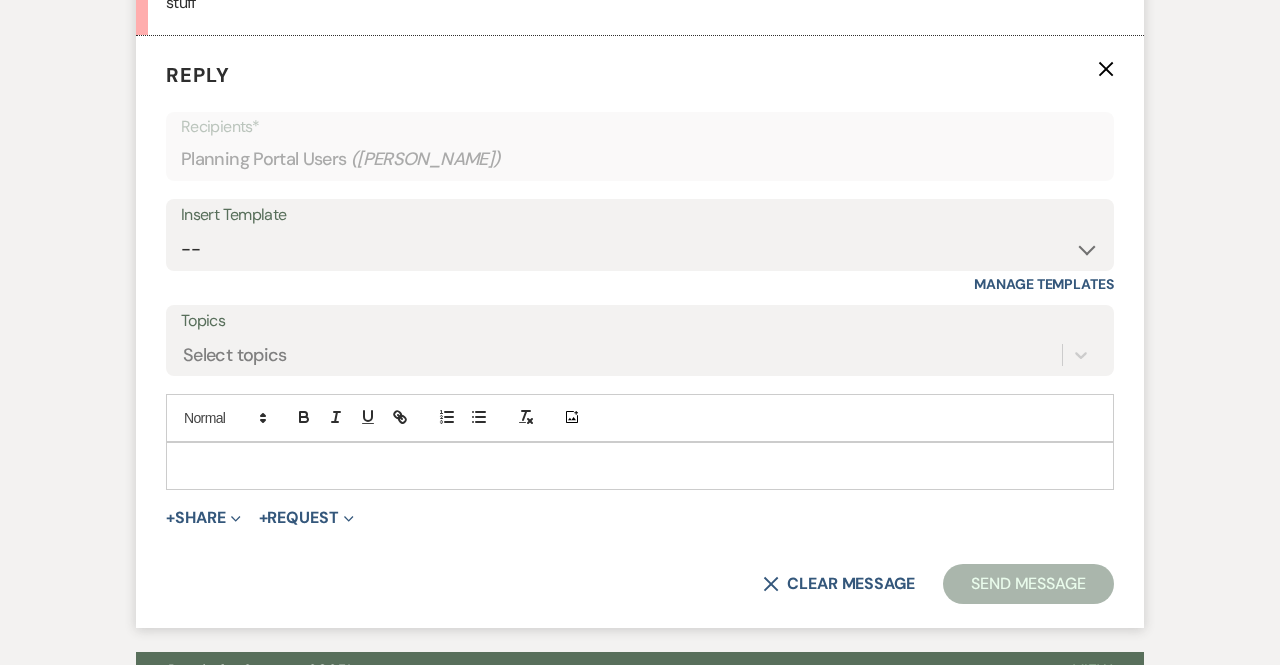 click at bounding box center [640, 466] 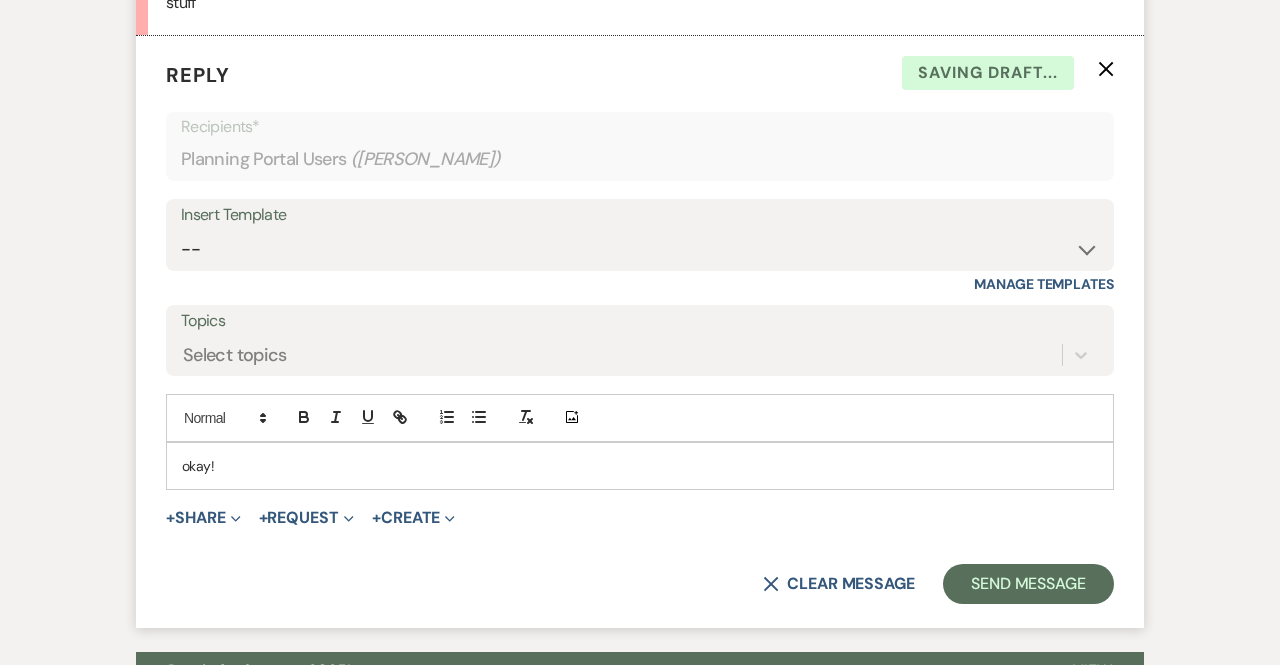 click on "Reply   X Saving draft... Recipients* Planning Portal Users   ( [PERSON_NAME] )   Insert Template   -- Weven Planning Portal Introduction (Booked Events) Initial Inquiry Response Tour Request Response Follow Up Follow Up Follow Up for booking tour Payment Explanation Contract Weven - Initial Inquiry Response Wedding Other Event Pre-Email Pre-Event Contract (Pre-Booked Leads) Follow Up Other Events Add-On Billing Other Event Menu DJ Forms Ready for Summer 2025! Manage Templates Topics Select topics                                                                             Add Photo   okay! +  Share Expand Doc Upload Documents Add Photo Images Pref Vendors Preferred vendors Plan Portal Link Planning portal log in link +  Request Expand Generate Payment Payment Vendor List Vendor list Doc Upload Document upload +  Create Expand + New Template X  Clear message Send Message" at bounding box center (640, 332) 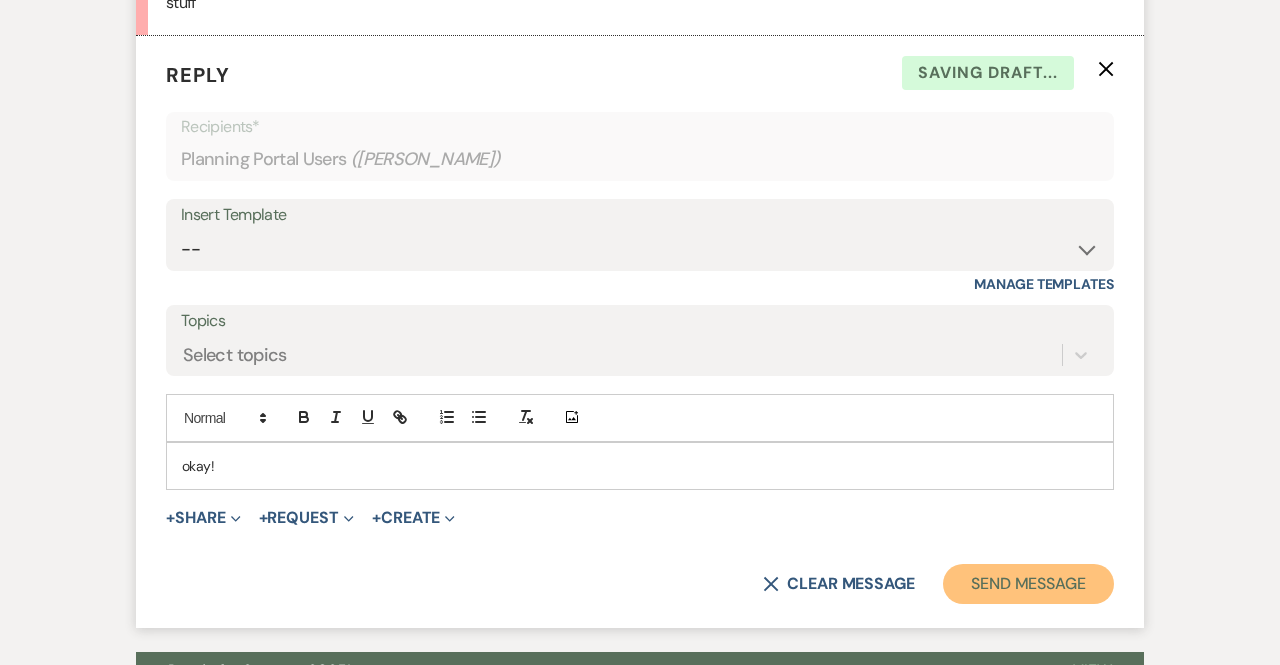 click on "Send Message" at bounding box center [1028, 584] 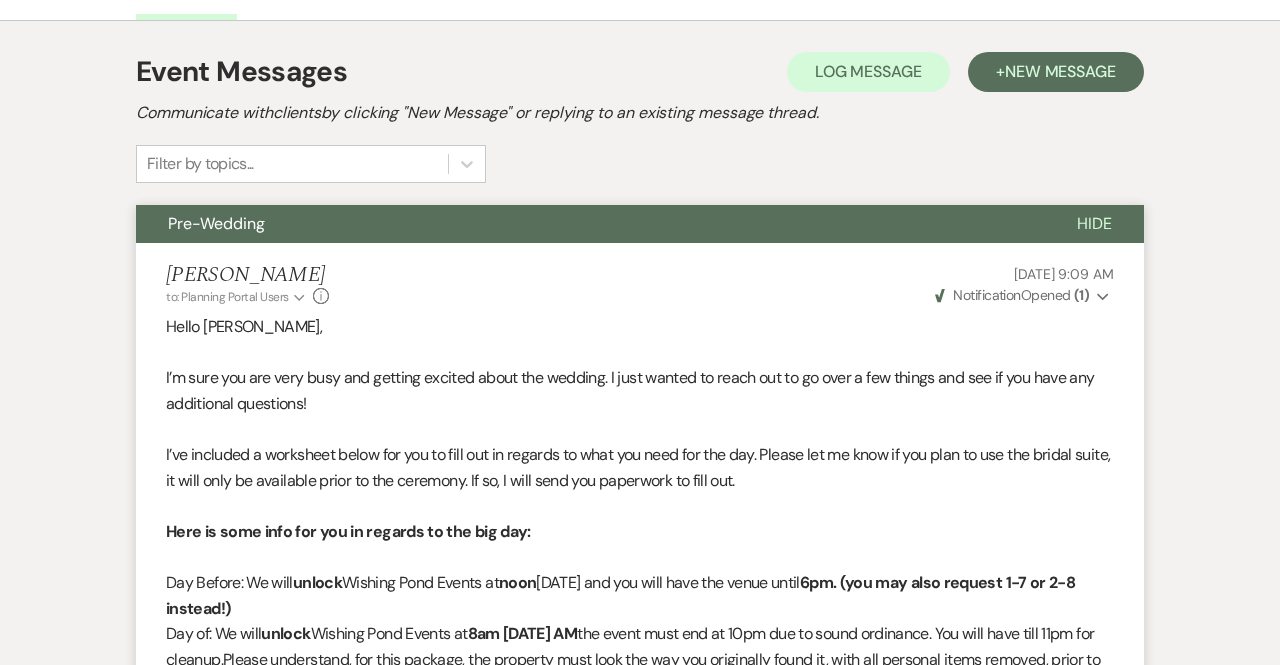 scroll, scrollTop: 0, scrollLeft: 0, axis: both 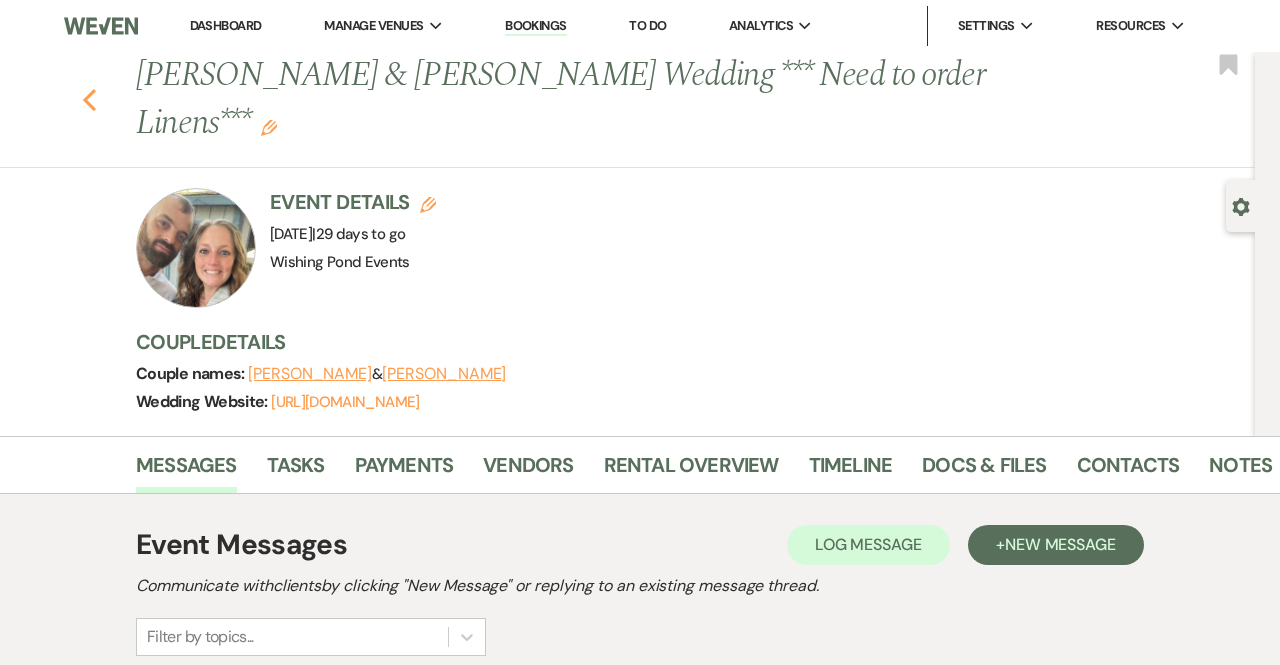 click on "Previous" 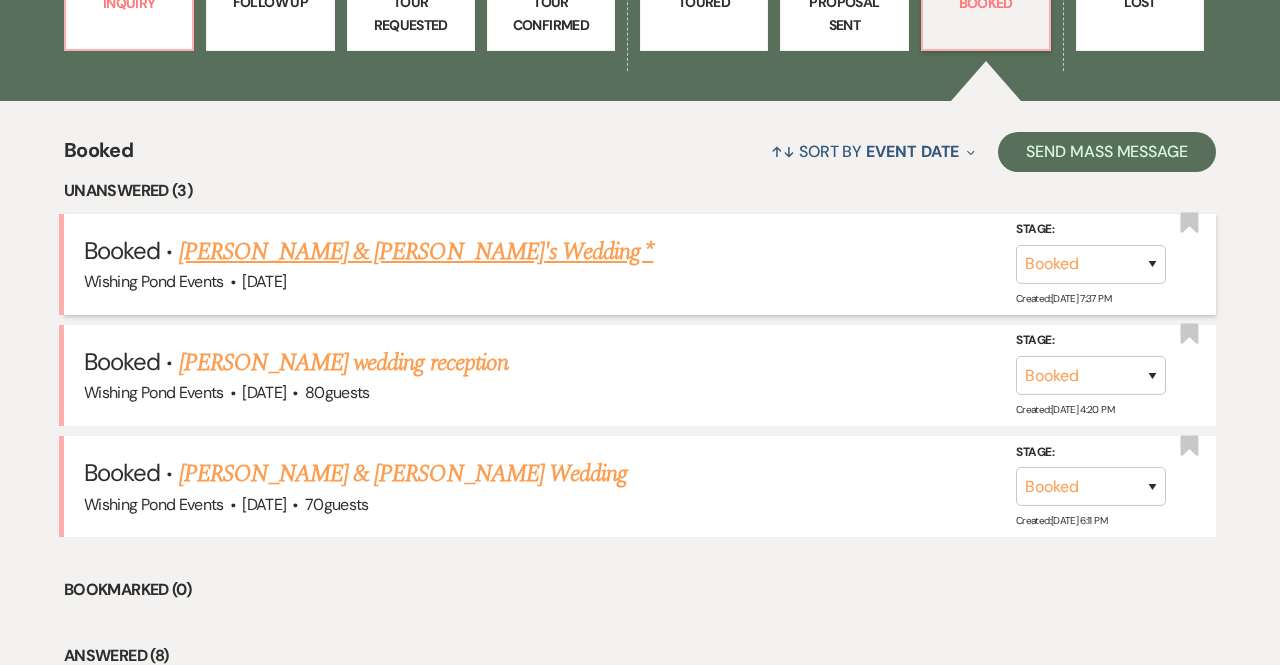 click on "[PERSON_NAME] & [PERSON_NAME]'s Wedding *" at bounding box center [416, 252] 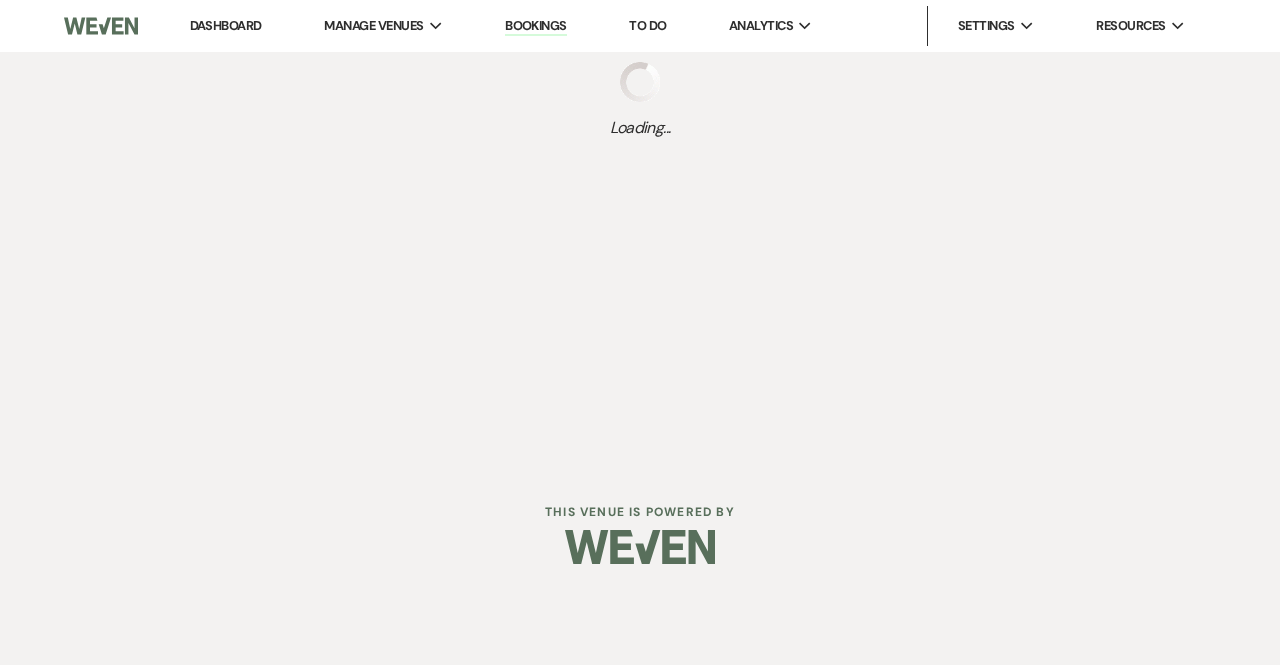 scroll, scrollTop: 0, scrollLeft: 0, axis: both 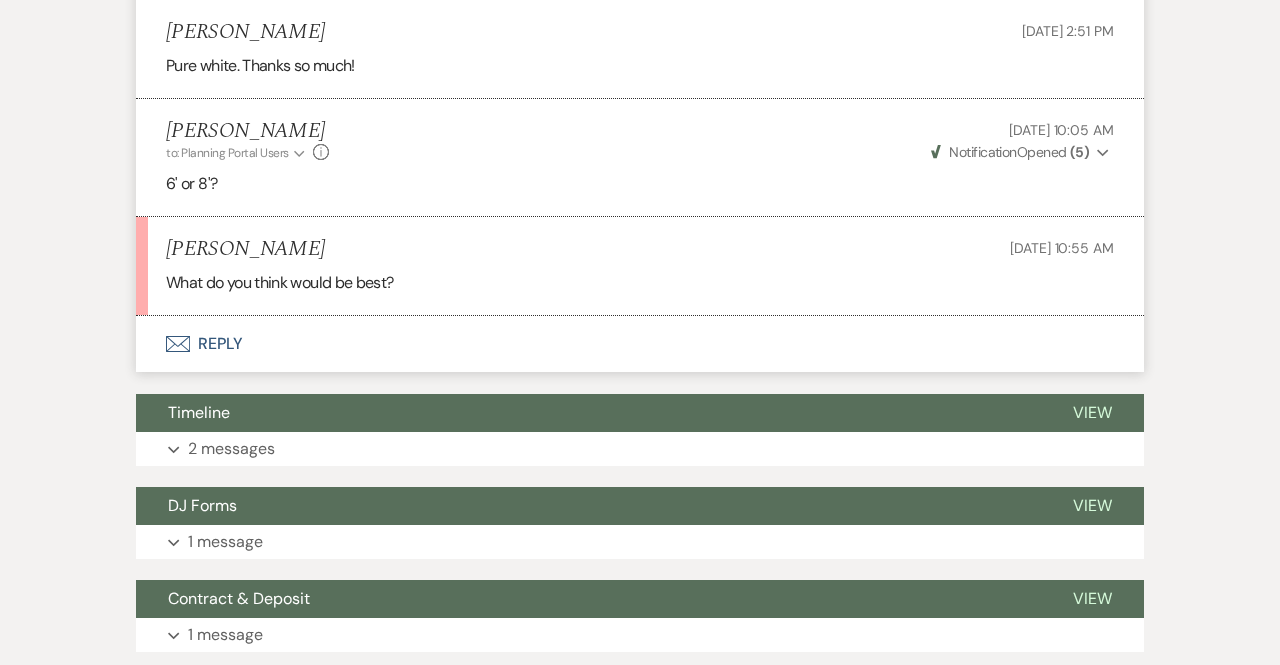 click on "Envelope Reply" at bounding box center [640, 344] 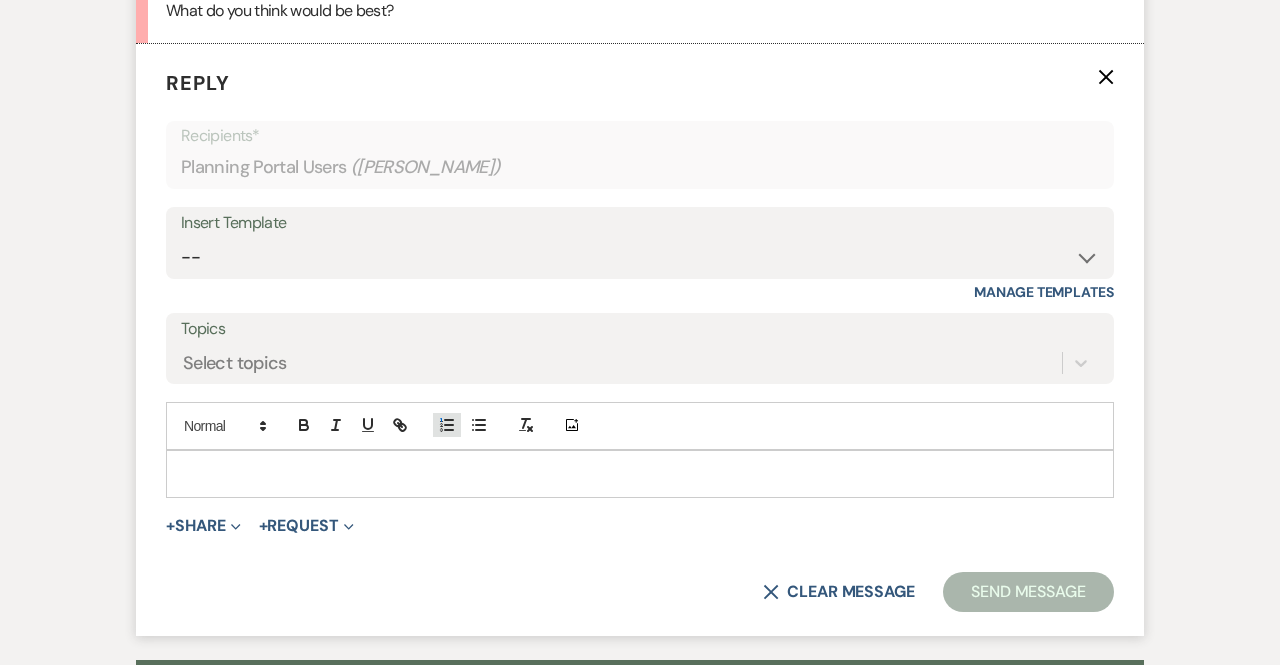 scroll, scrollTop: 4909, scrollLeft: 0, axis: vertical 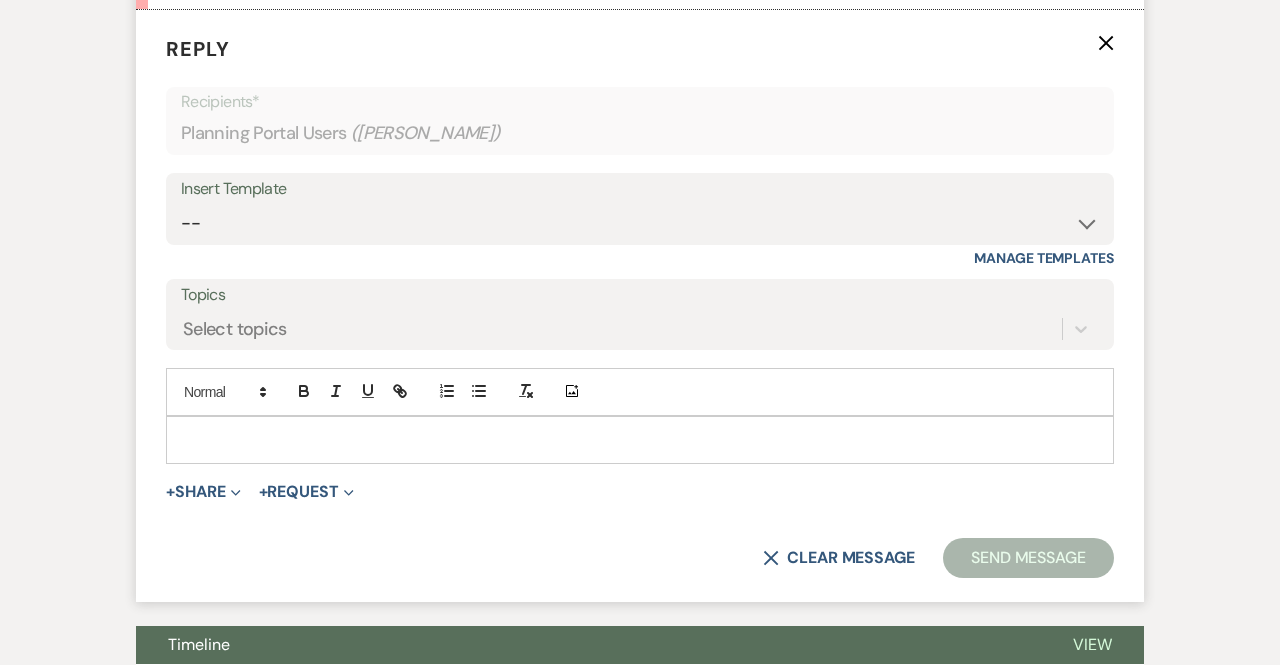 click at bounding box center (640, 440) 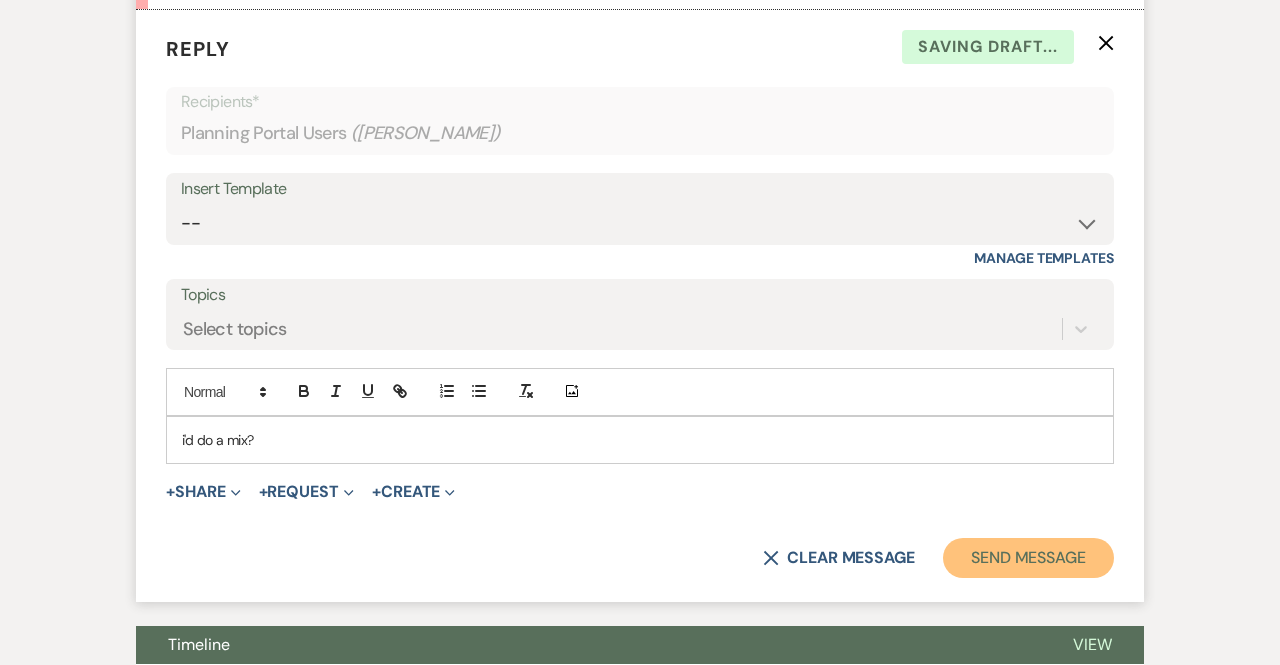click on "Send Message" at bounding box center [1028, 558] 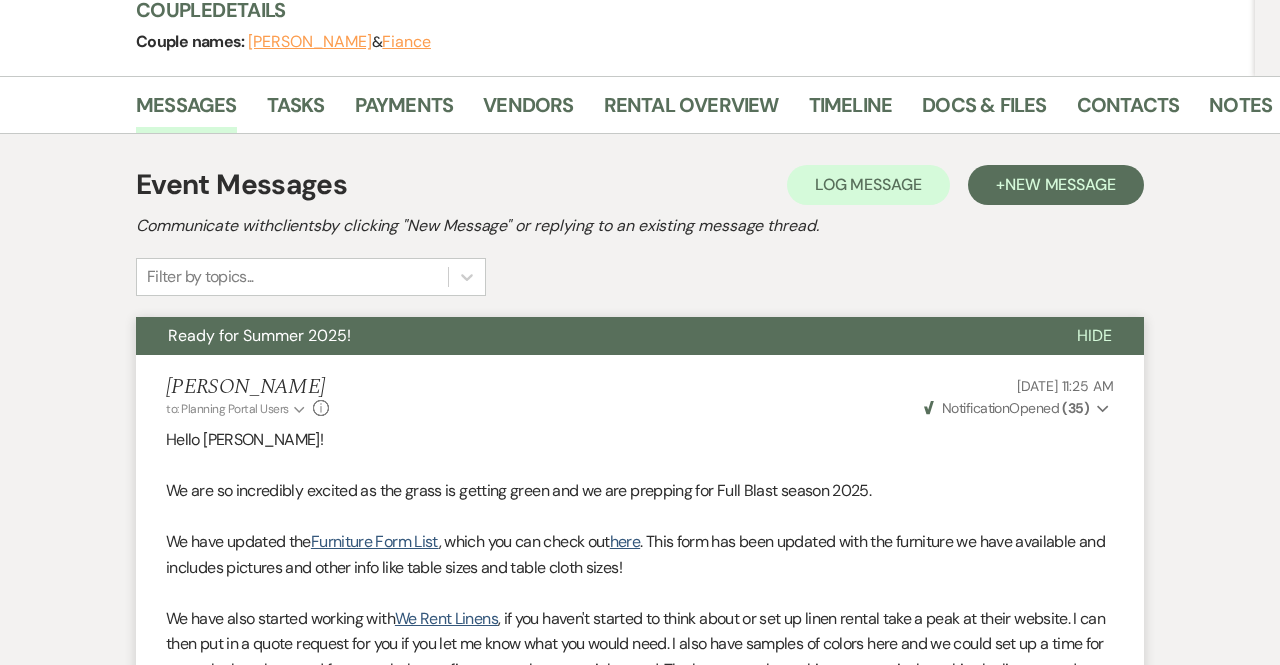 scroll, scrollTop: 0, scrollLeft: 0, axis: both 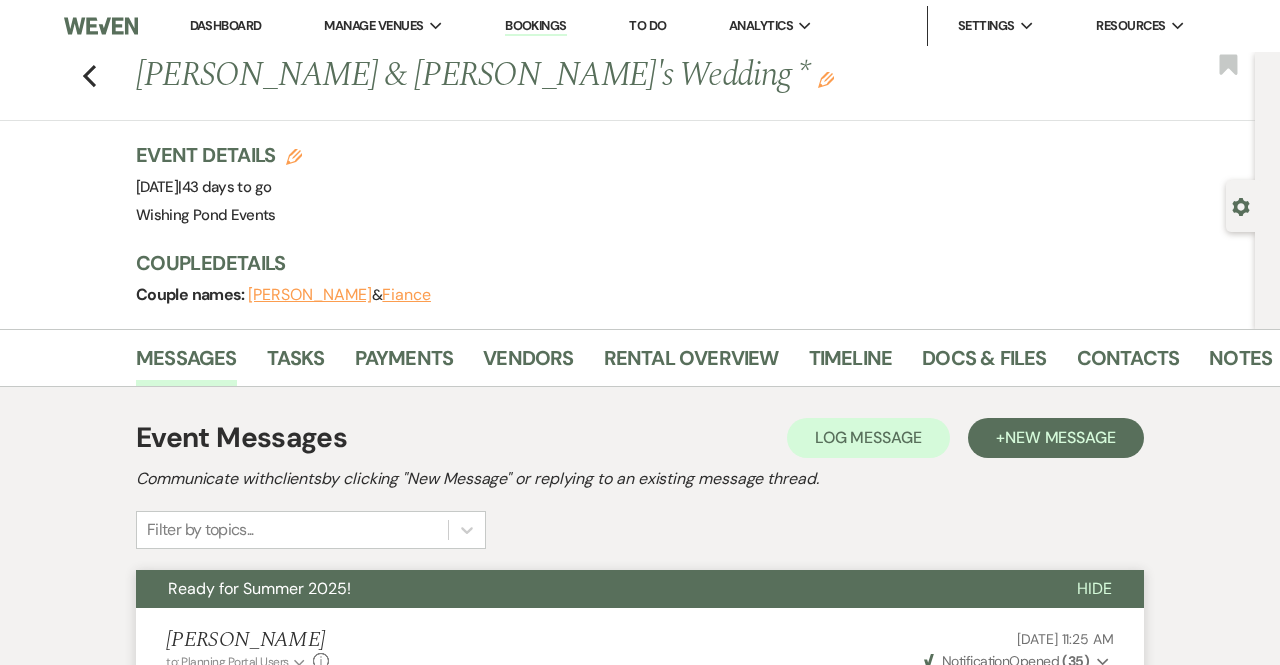 click on "[PERSON_NAME] & [PERSON_NAME]'s Wedding * Edit" at bounding box center (579, 76) 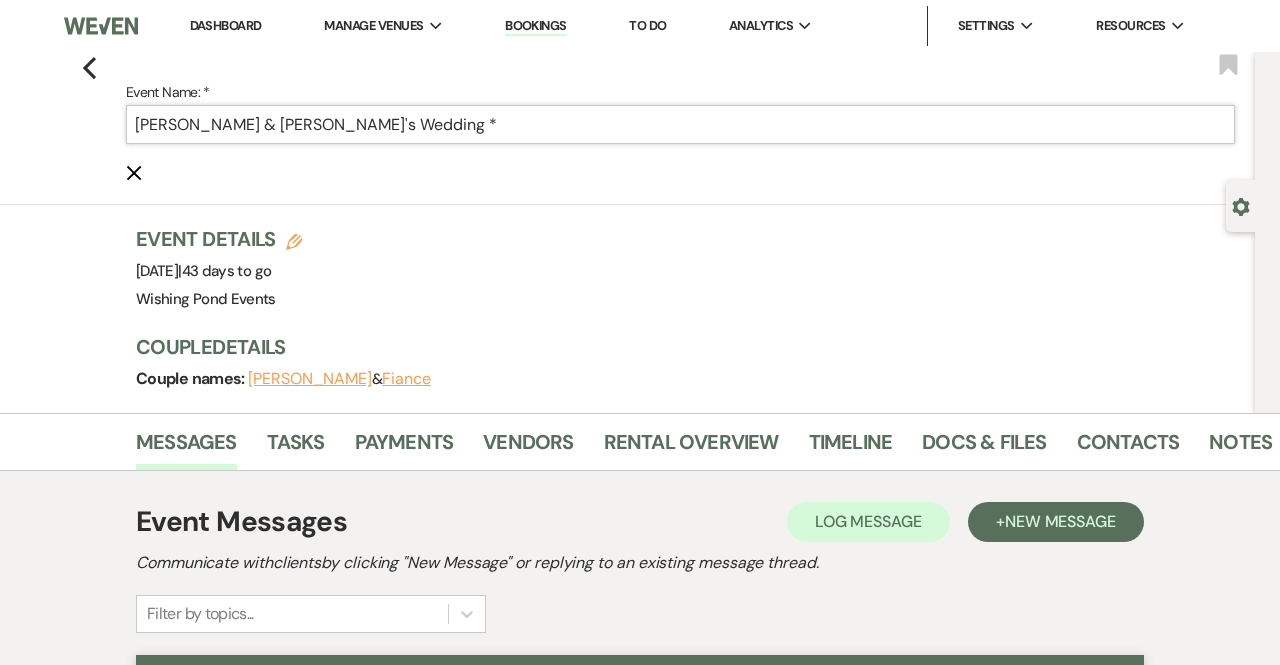 click on "[PERSON_NAME] & [PERSON_NAME]'s Wedding *" at bounding box center (680, 124) 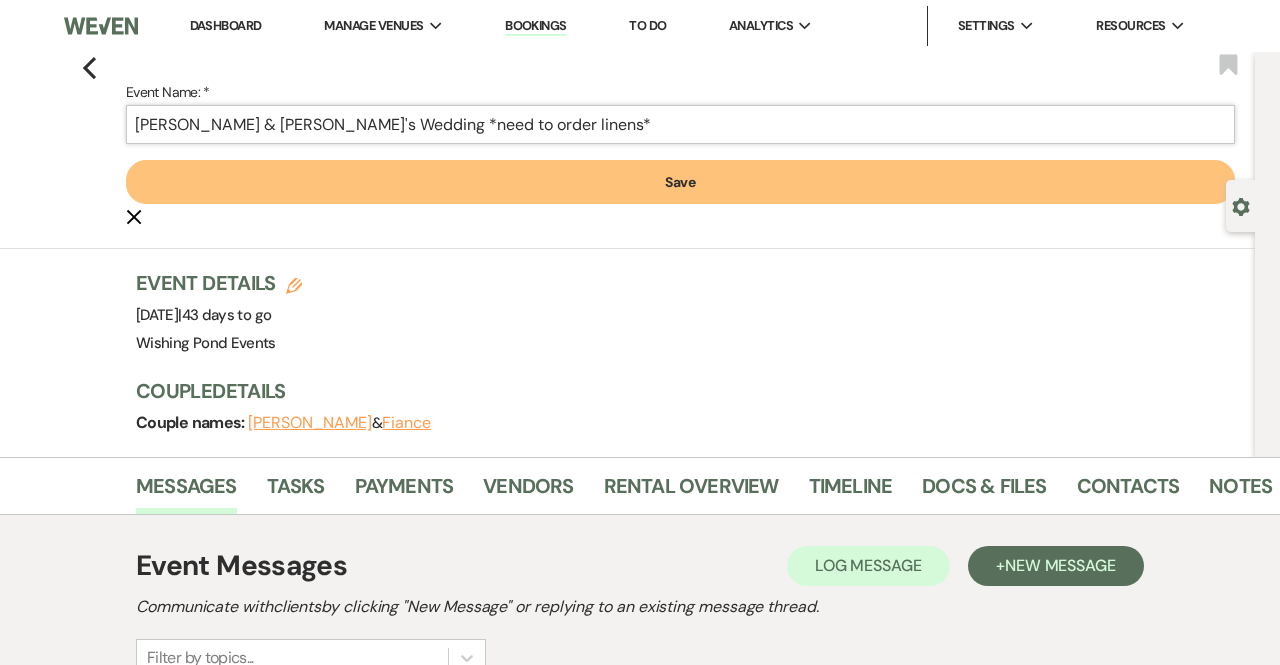 type on "[PERSON_NAME] & [PERSON_NAME]'s Wedding *need to order linens*" 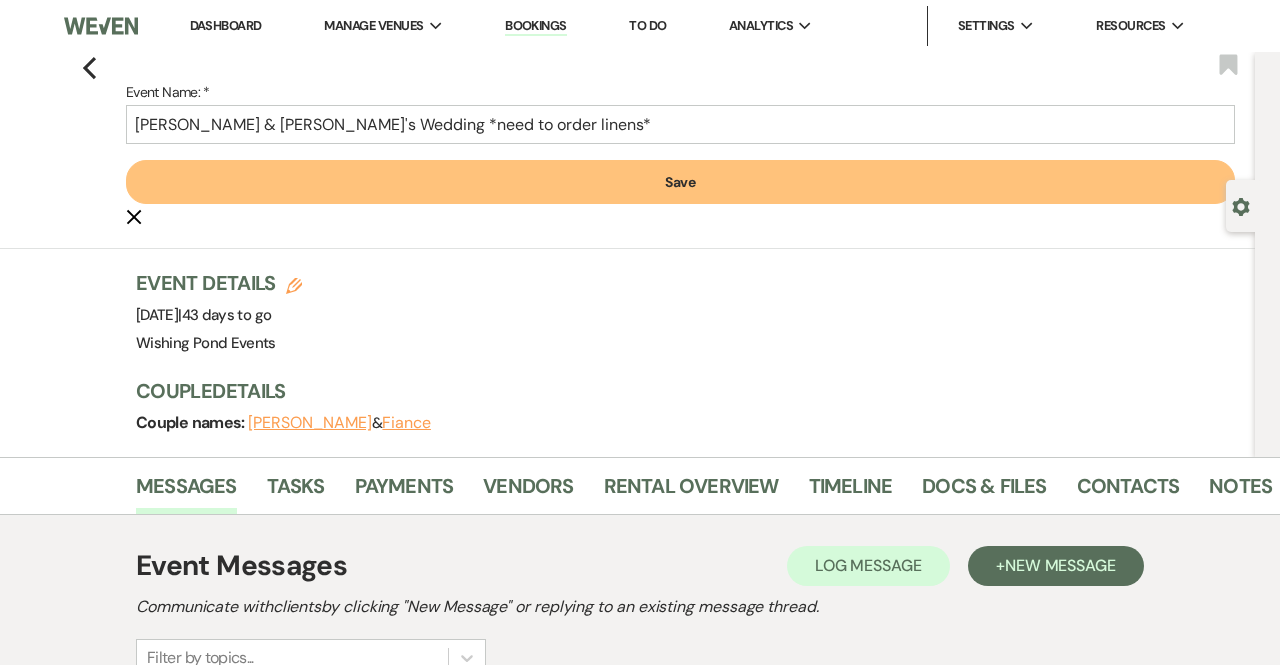 click on "Save" at bounding box center [680, 182] 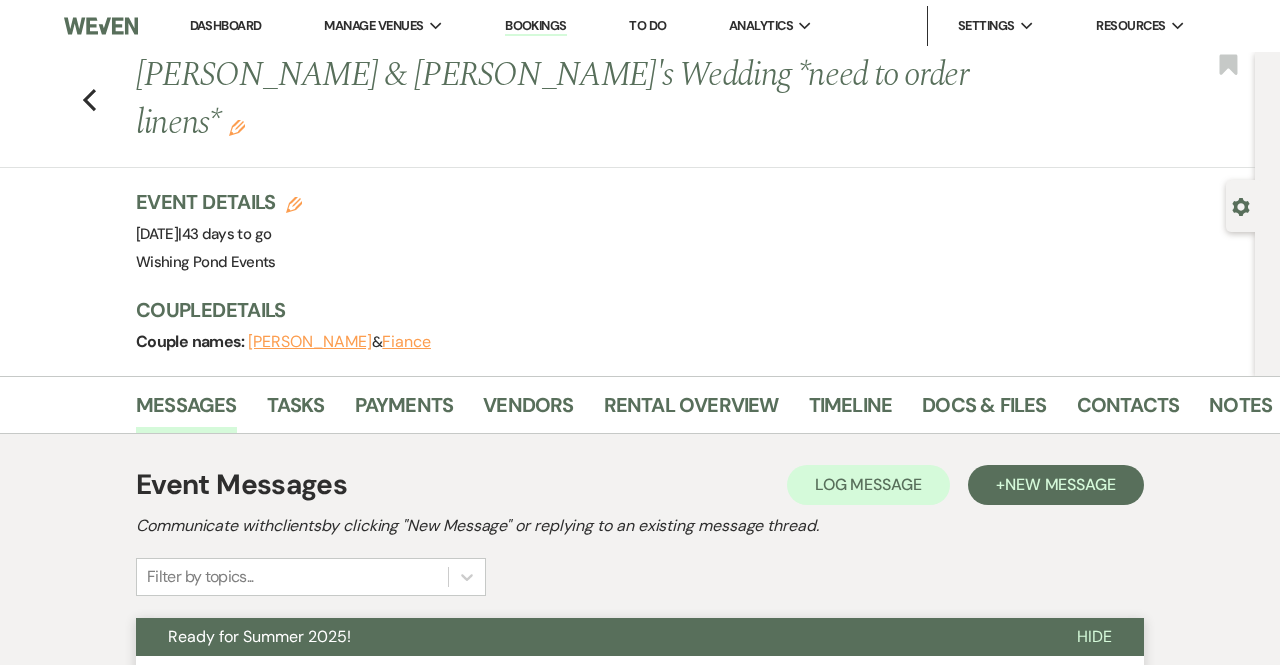 click on "Previous [PERSON_NAME] & [PERSON_NAME]'s Wedding *need to order linens* Edit Bookmark" at bounding box center (622, 110) 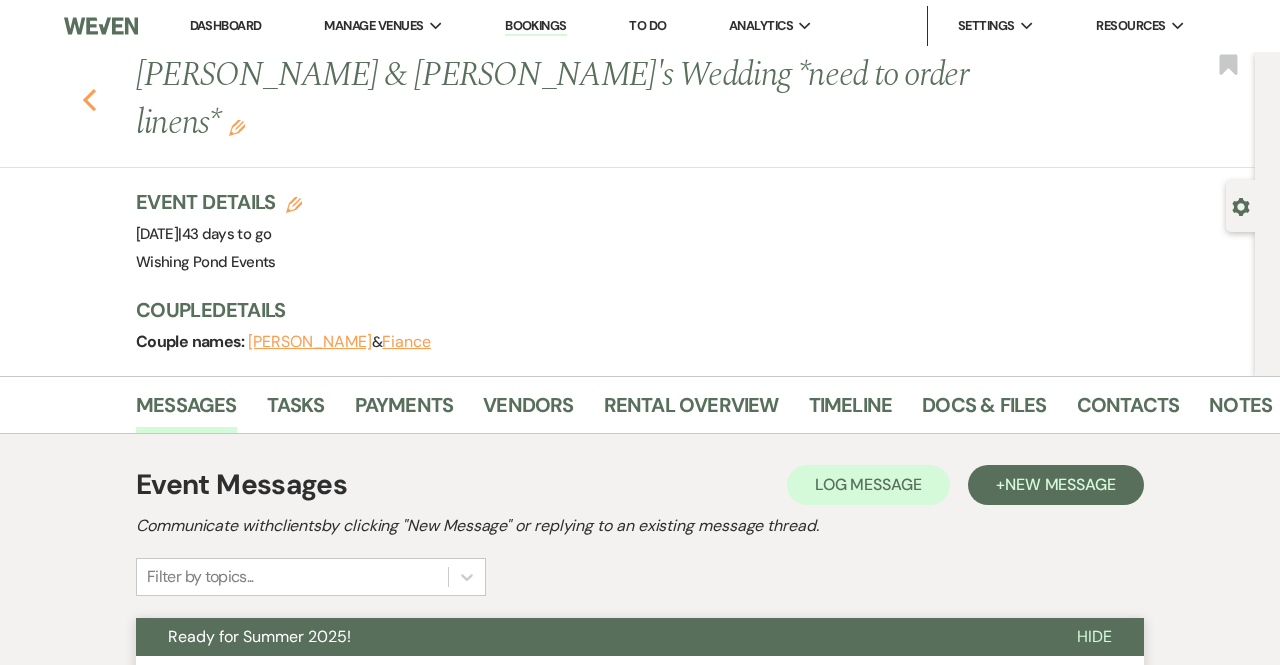 click 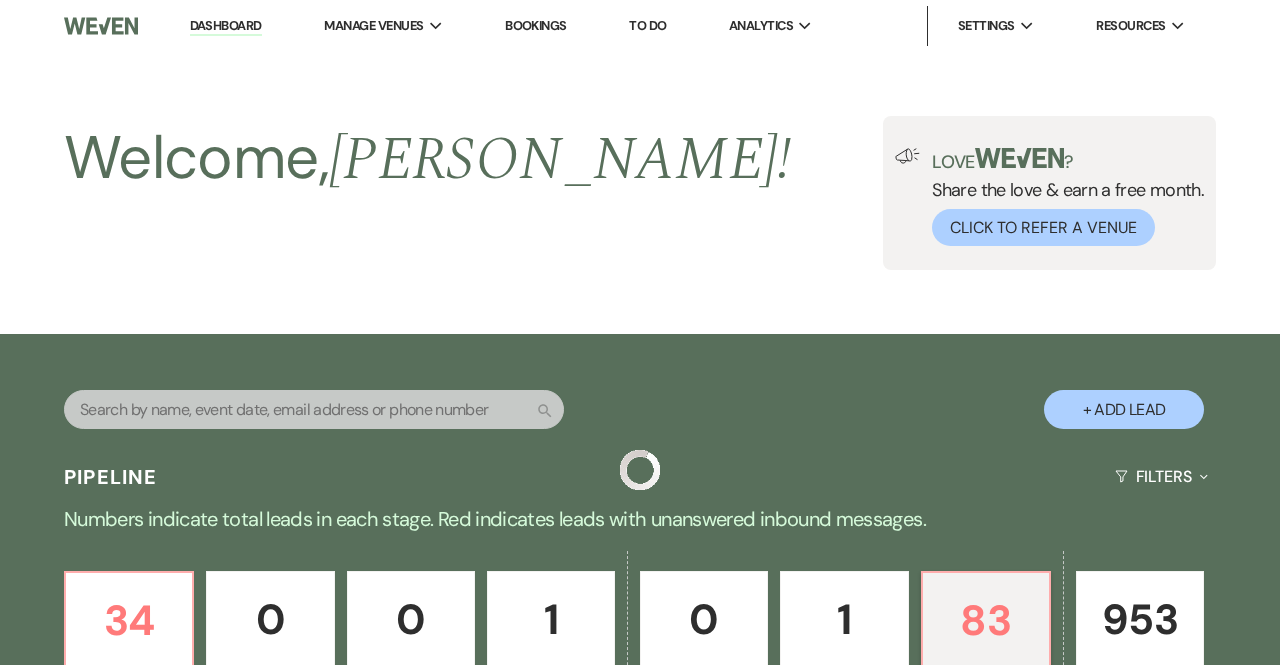 scroll, scrollTop: 670, scrollLeft: 0, axis: vertical 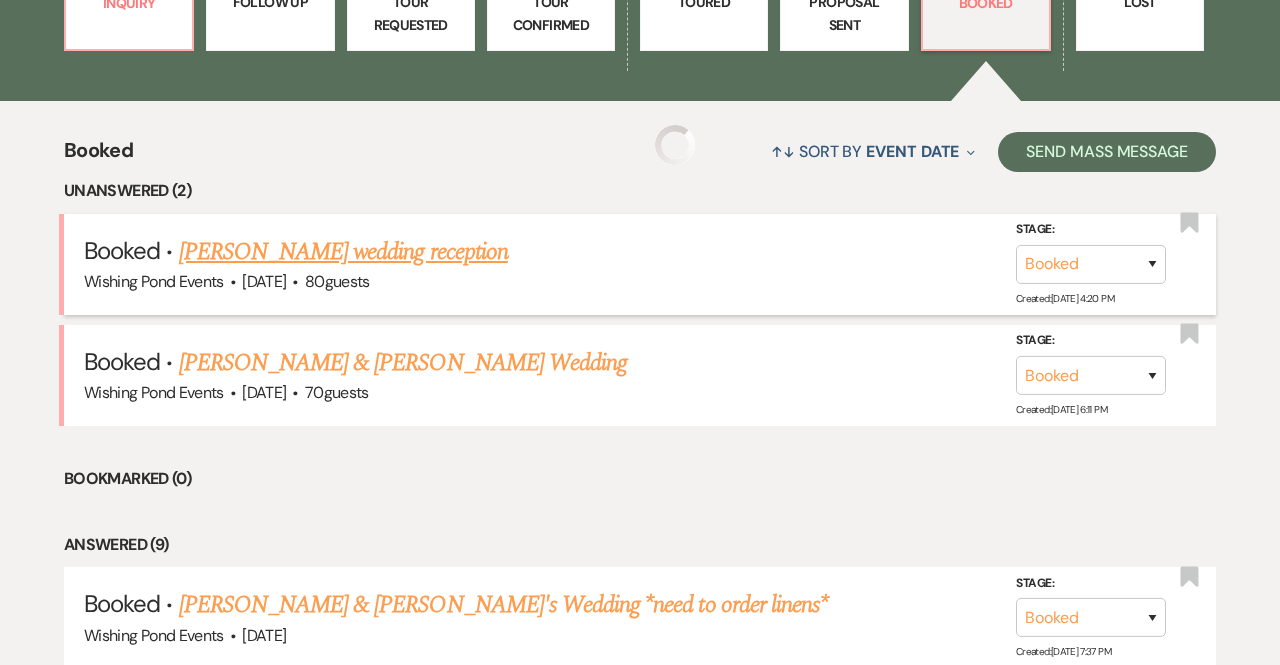 click on "[PERSON_NAME] wedding reception" at bounding box center (343, 252) 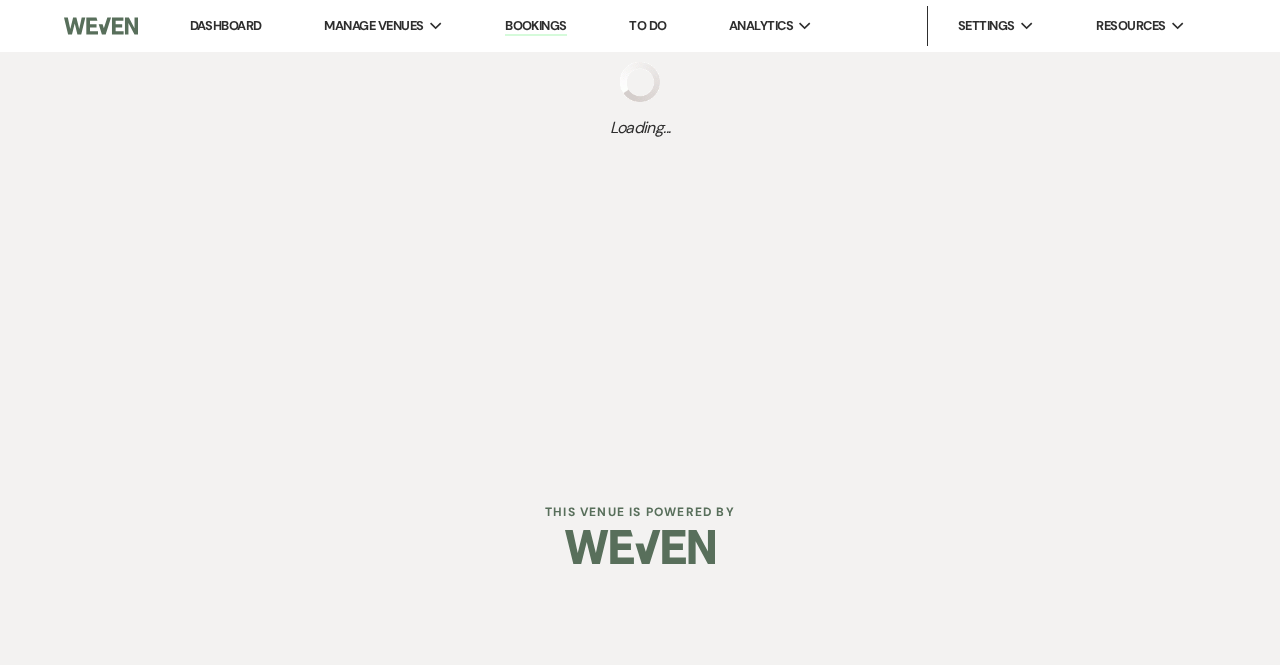scroll, scrollTop: 0, scrollLeft: 0, axis: both 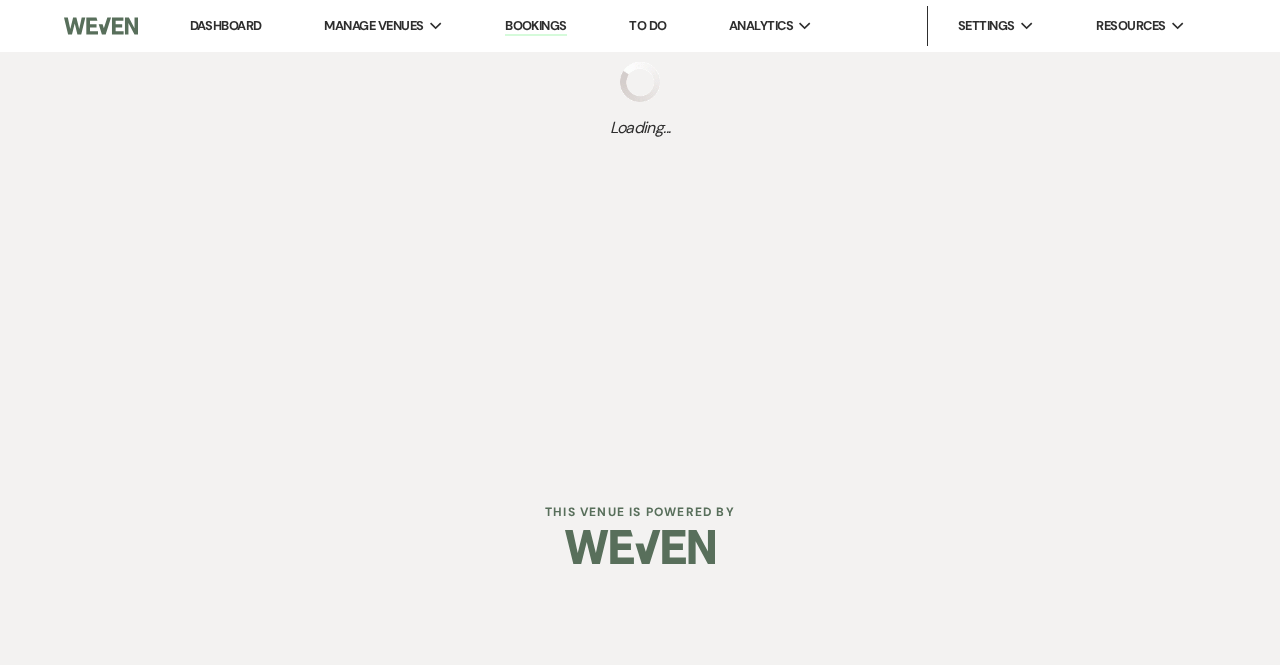 click on "Dashboard Manage Venues   Expand Wishing Pond Events Bookings To Do Analytics   Expand Wishing Pond Events Settings   Expand Host Profile Payment Settings Change Password Log Out Resources   Expand Lead Form/Badge Resource Library     Contact Weven Loading..." at bounding box center (640, 233) 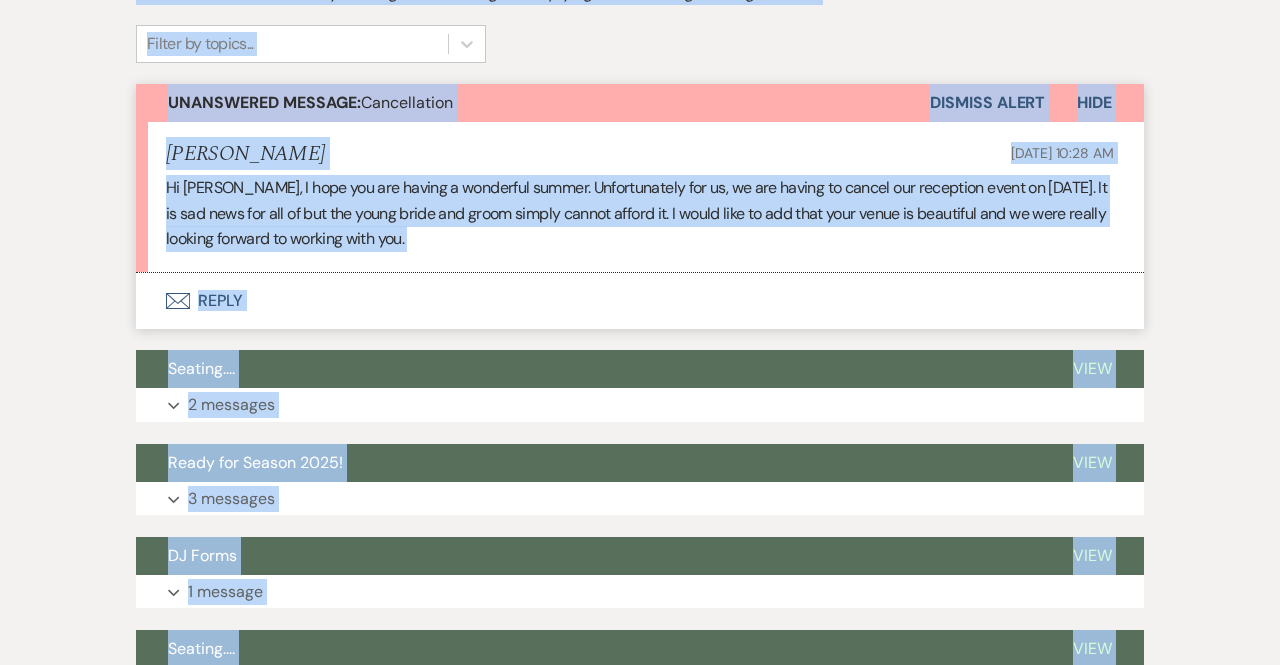 scroll, scrollTop: 467, scrollLeft: 0, axis: vertical 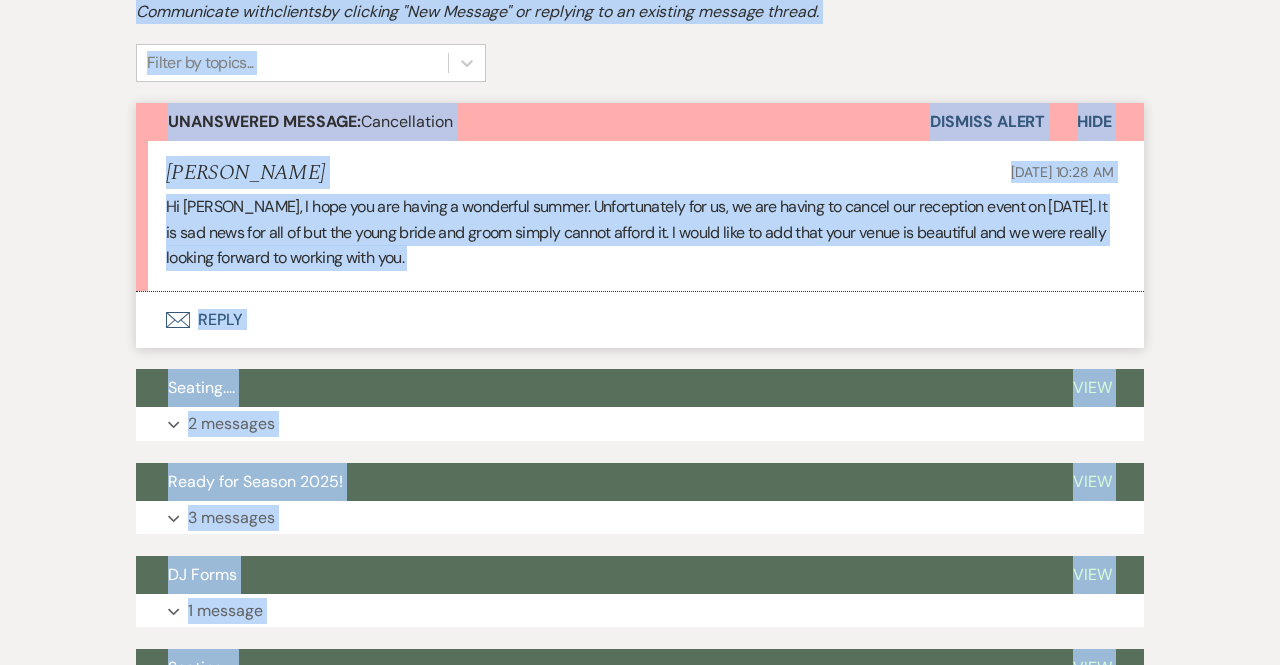 click on "Hi [PERSON_NAME], I hope you are having a wonderful summer. Unfortunately for us, we are having to cancel our reception event on [DATE].  It is sad news for all of but the young bride and groom simply cannot afford it. I would like to add that your venue is beautiful and we were really looking forward to working with you." at bounding box center [640, 232] 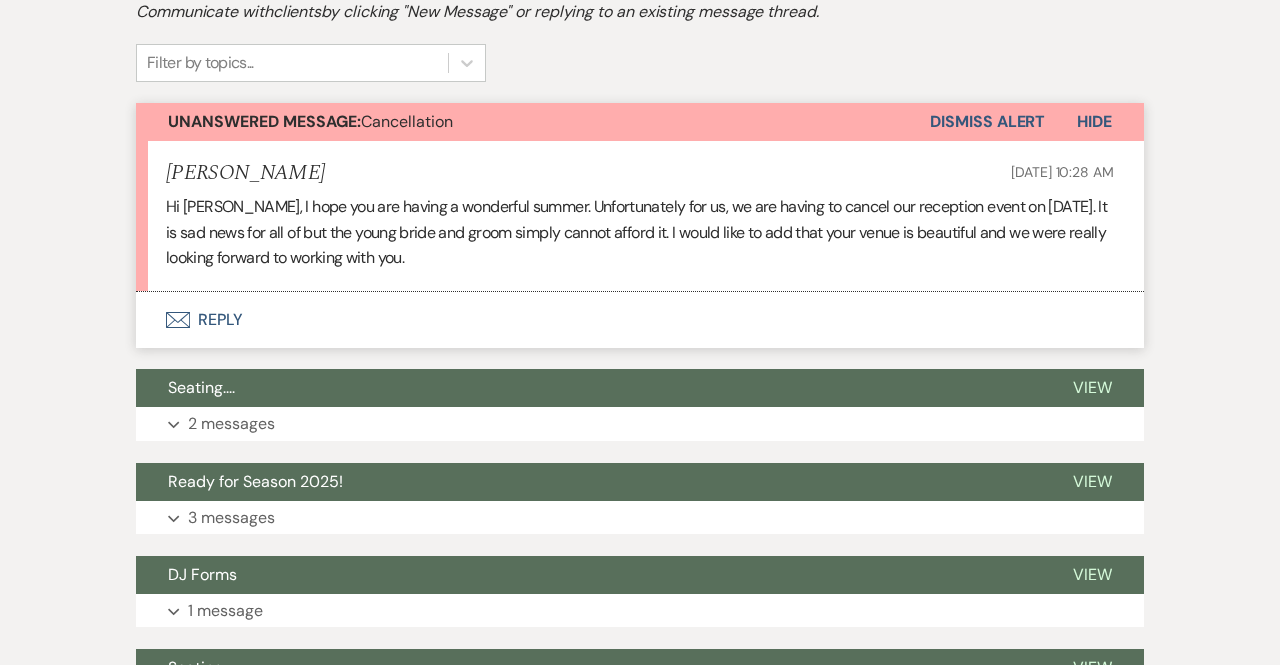 click on "Envelope Reply" at bounding box center (640, 320) 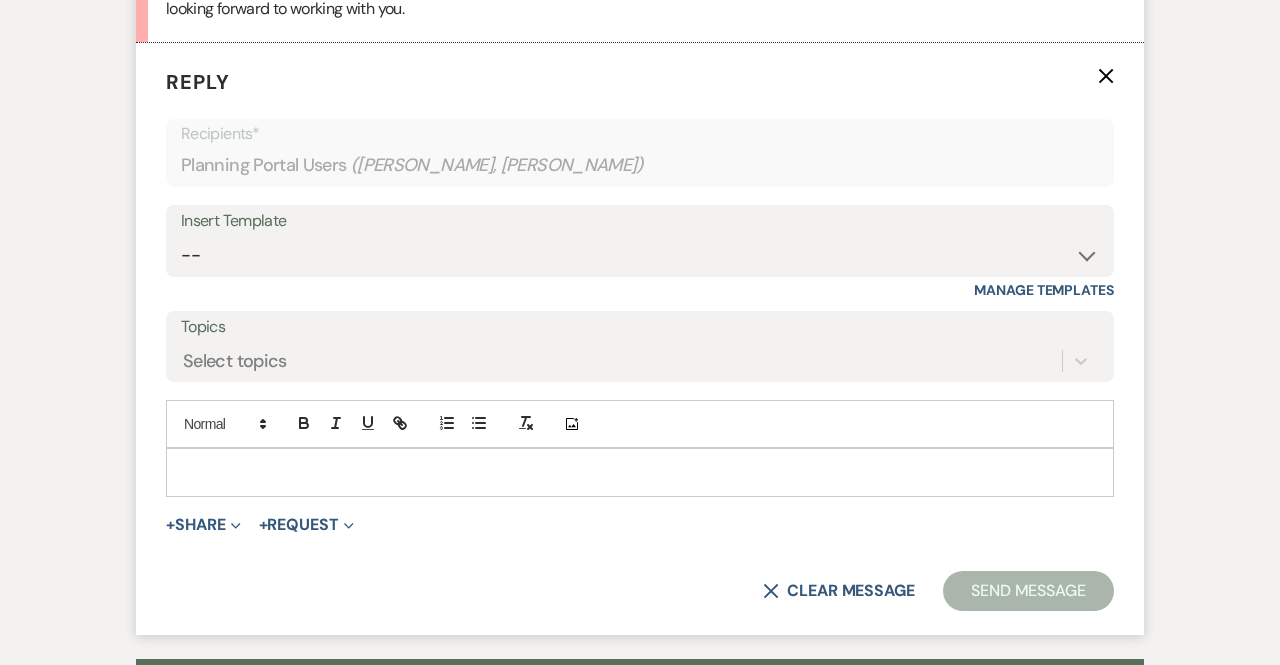 scroll, scrollTop: 722, scrollLeft: 0, axis: vertical 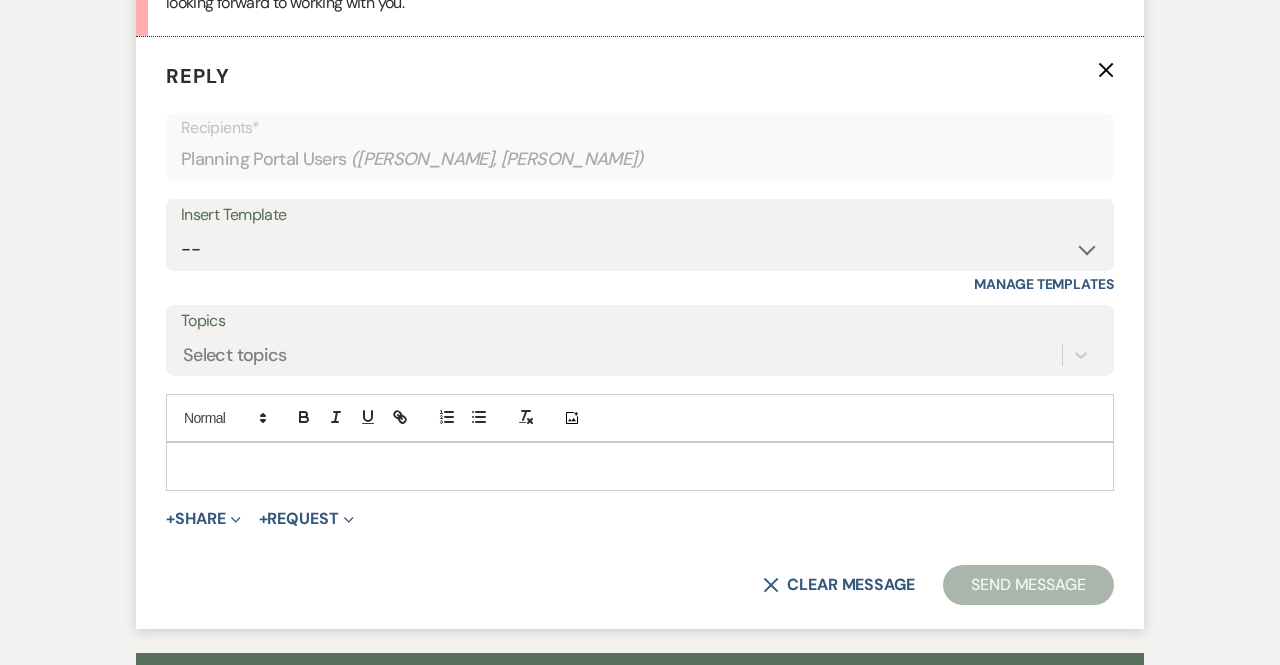 click at bounding box center [640, 466] 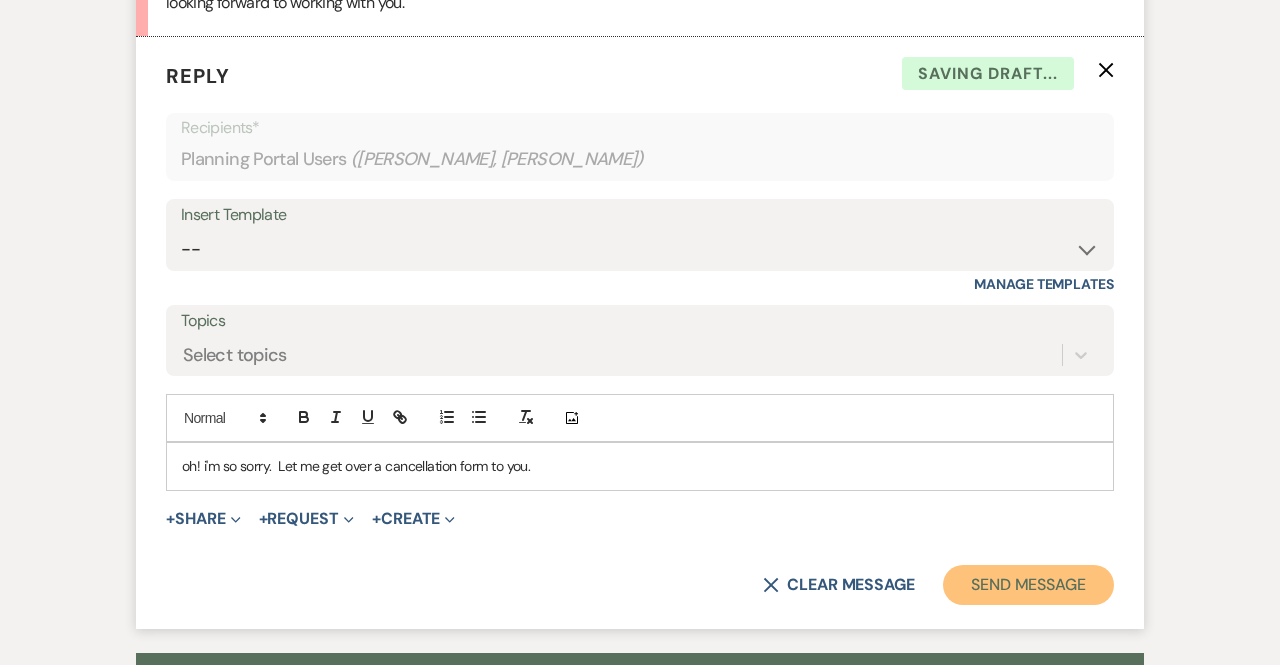 click on "Send Message" at bounding box center [1028, 585] 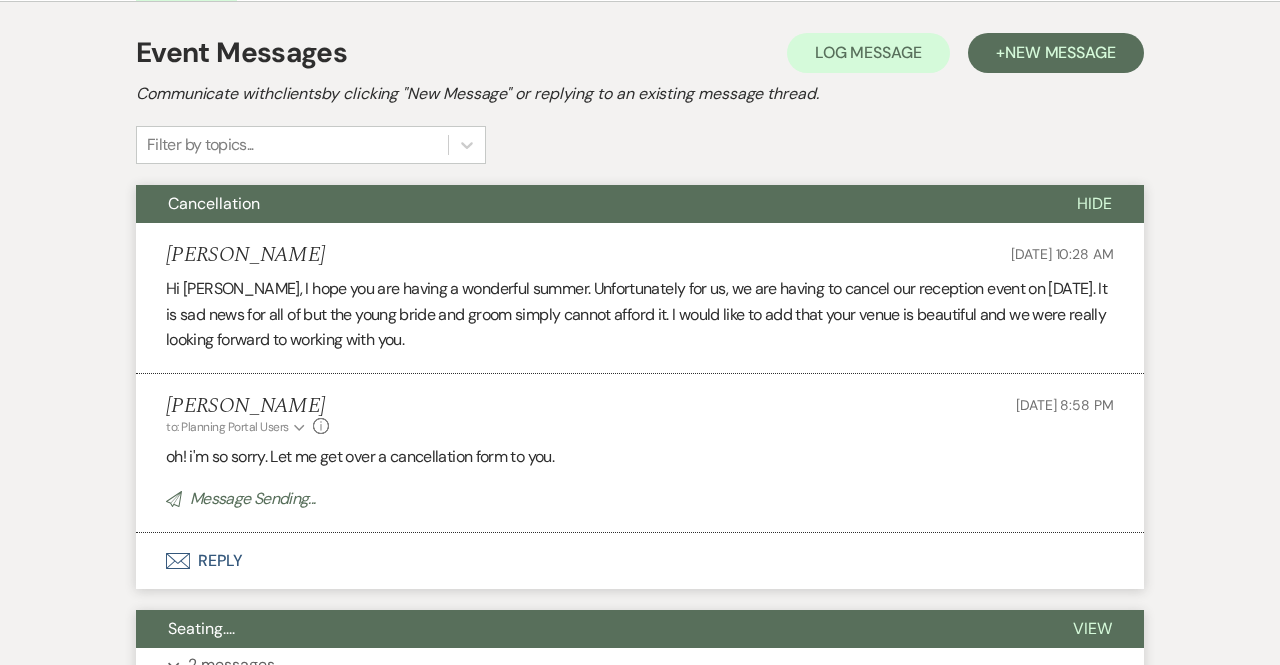 scroll, scrollTop: 0, scrollLeft: 0, axis: both 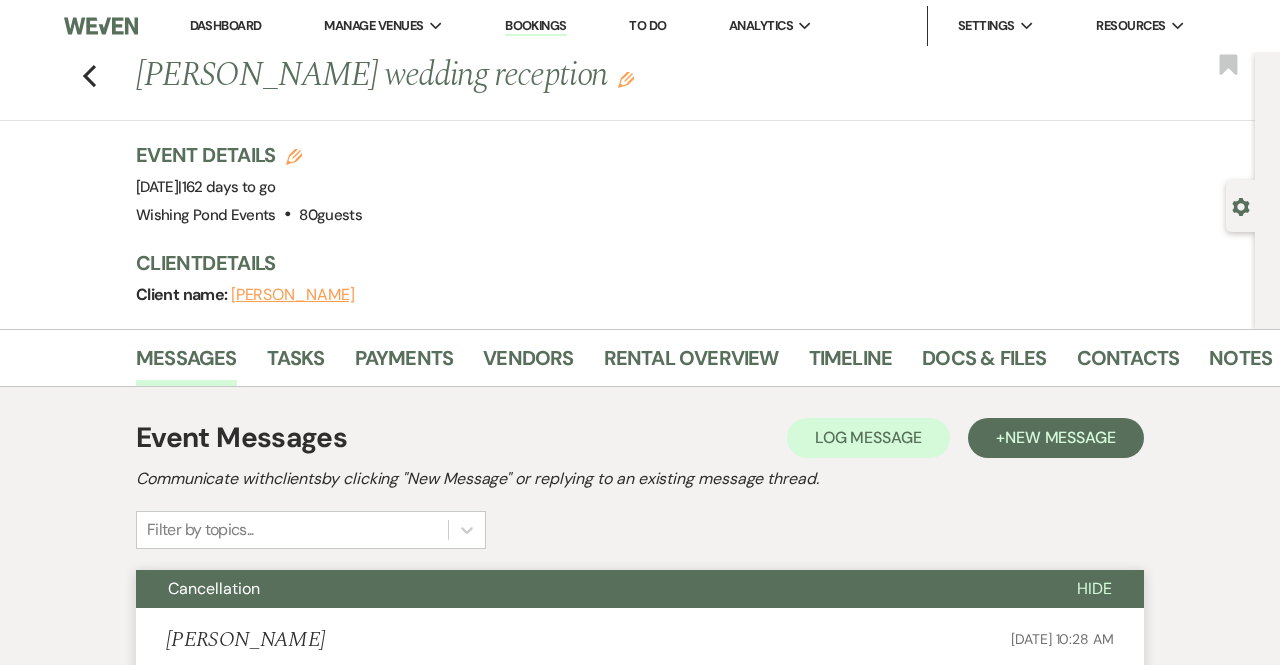 click on "Edit" 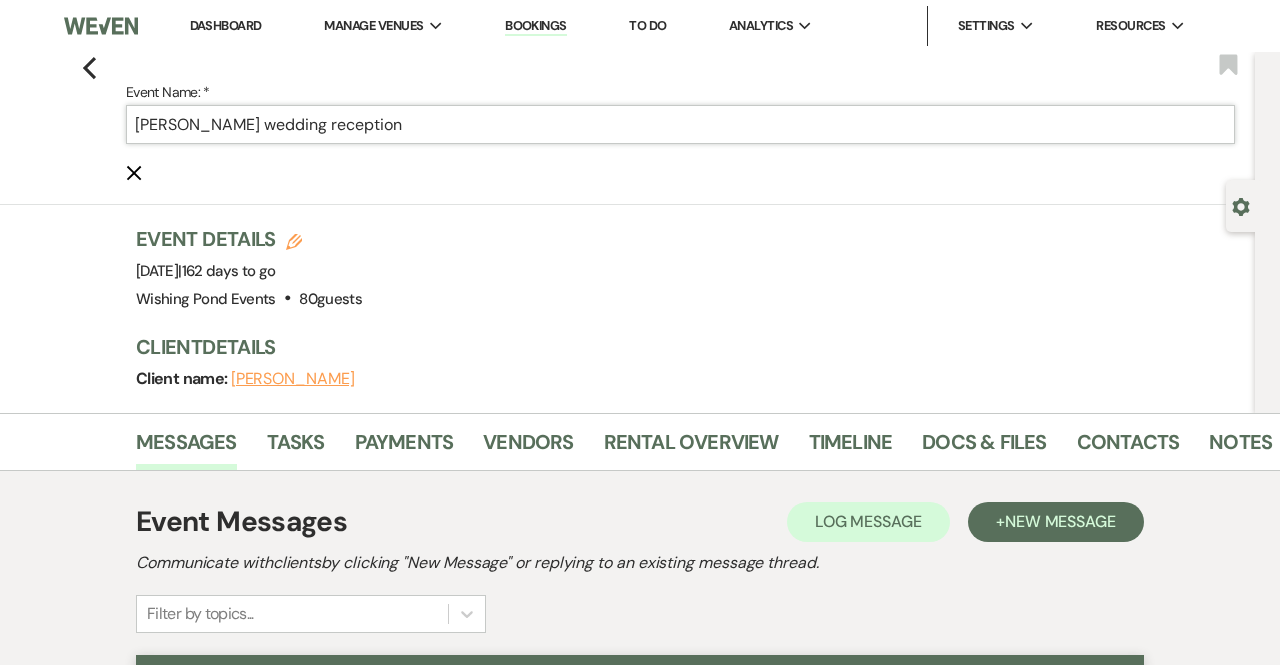 click on "[PERSON_NAME] wedding reception" at bounding box center (680, 124) 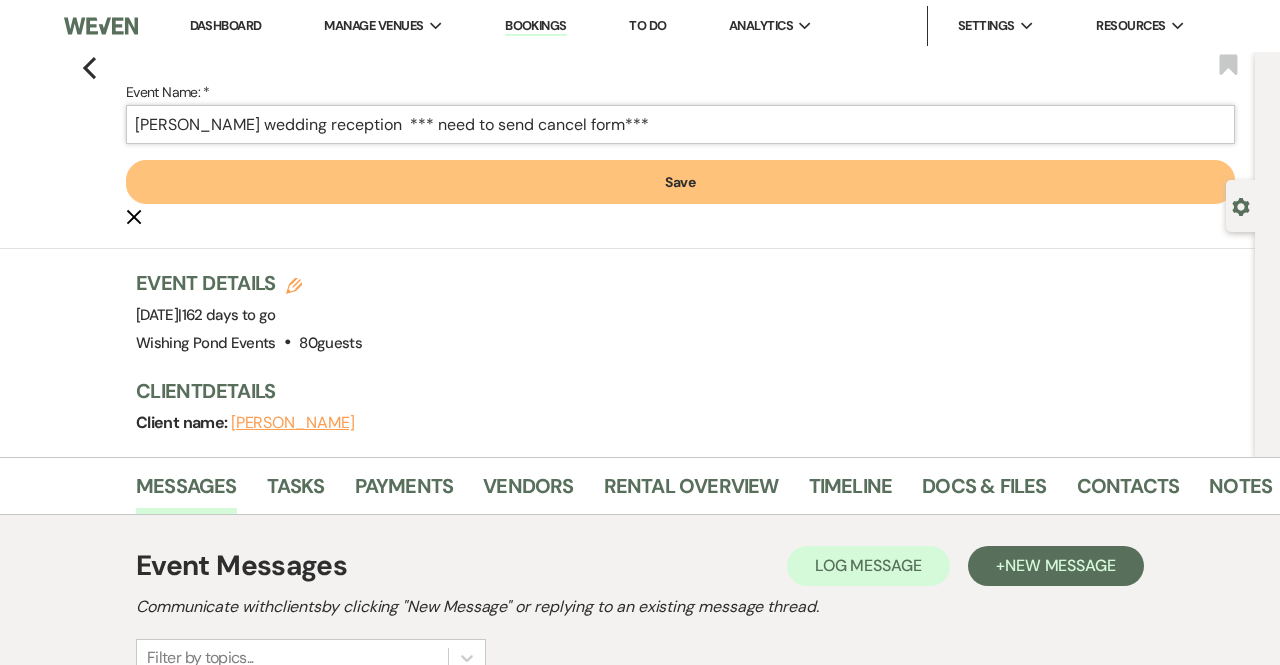 type on "[PERSON_NAME] wedding reception  *** need to send cancel form***" 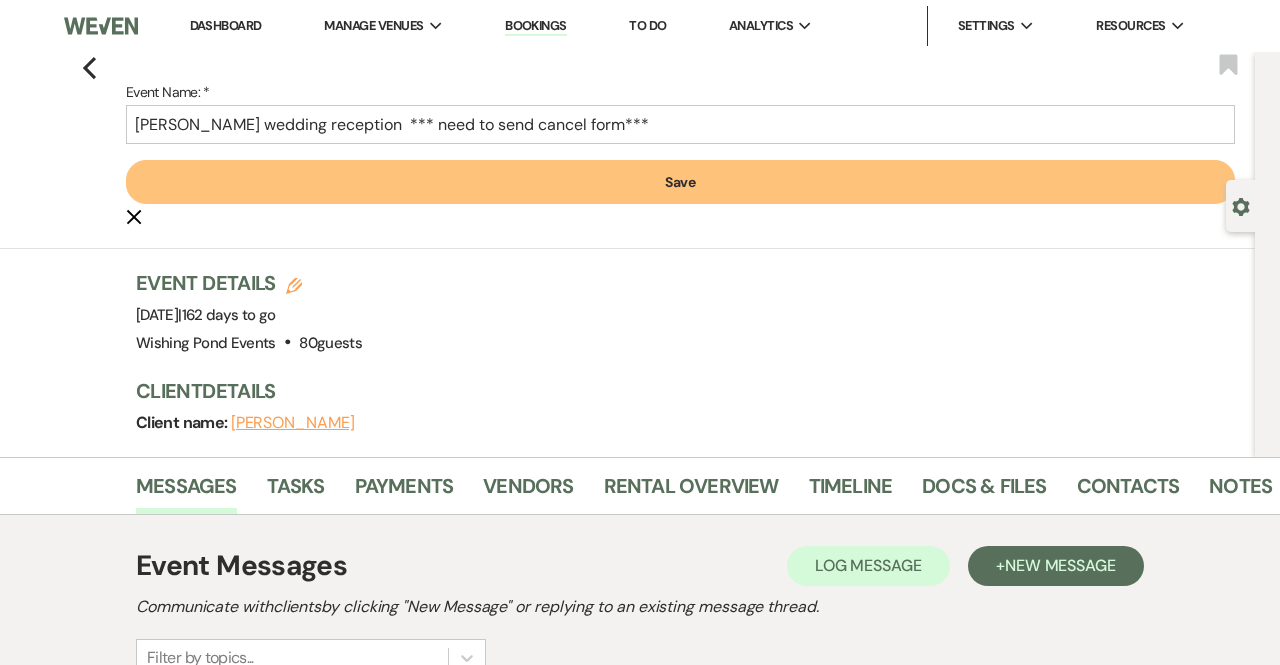 click on "Save" at bounding box center [680, 182] 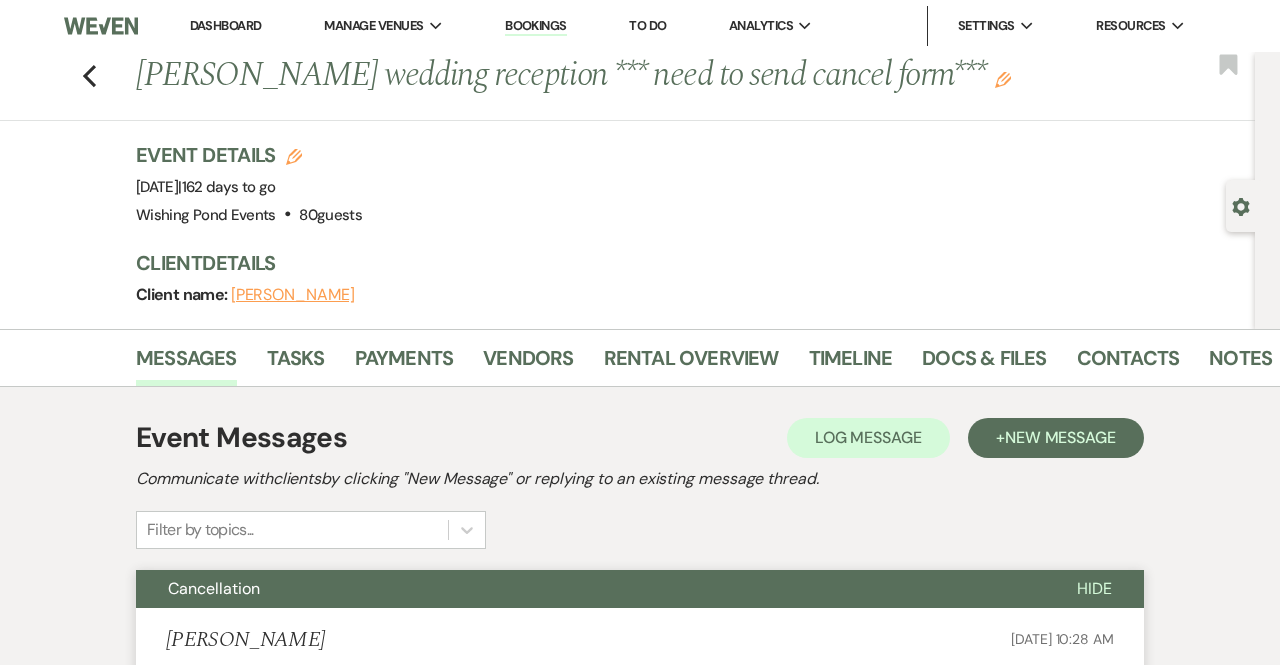 click on "Previous [PERSON_NAME] wedding reception  *** need to send cancel form*** Edit Bookmark" at bounding box center [622, 86] 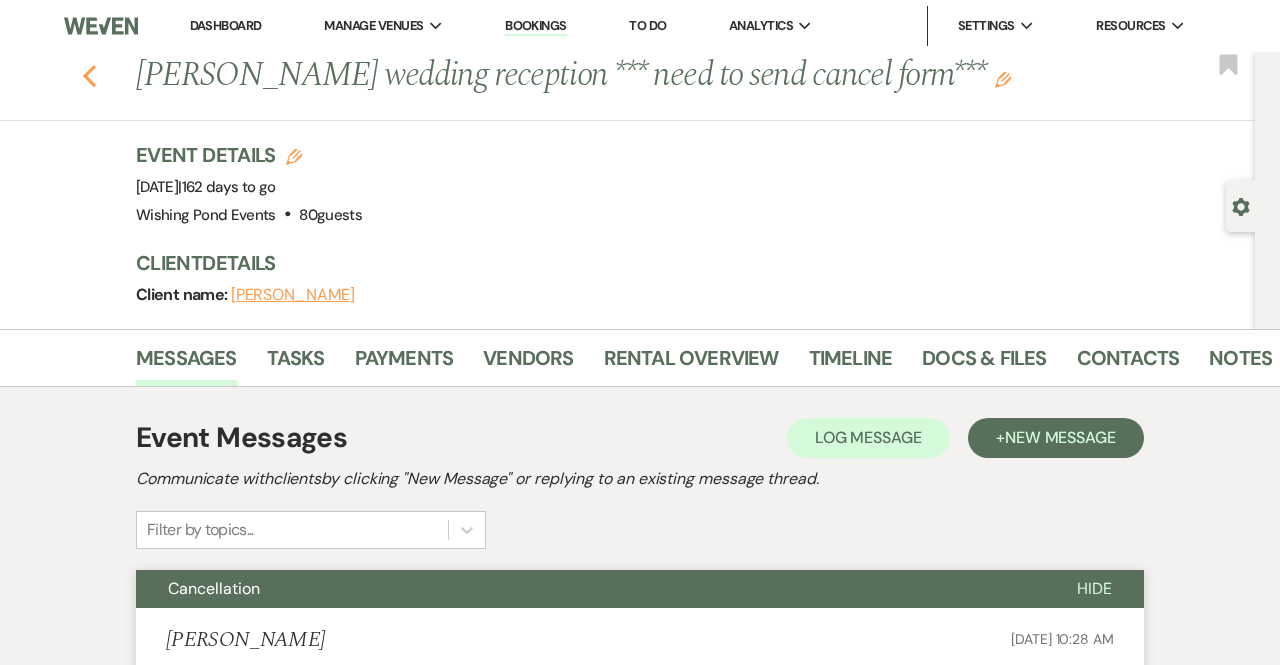 click on "Previous" 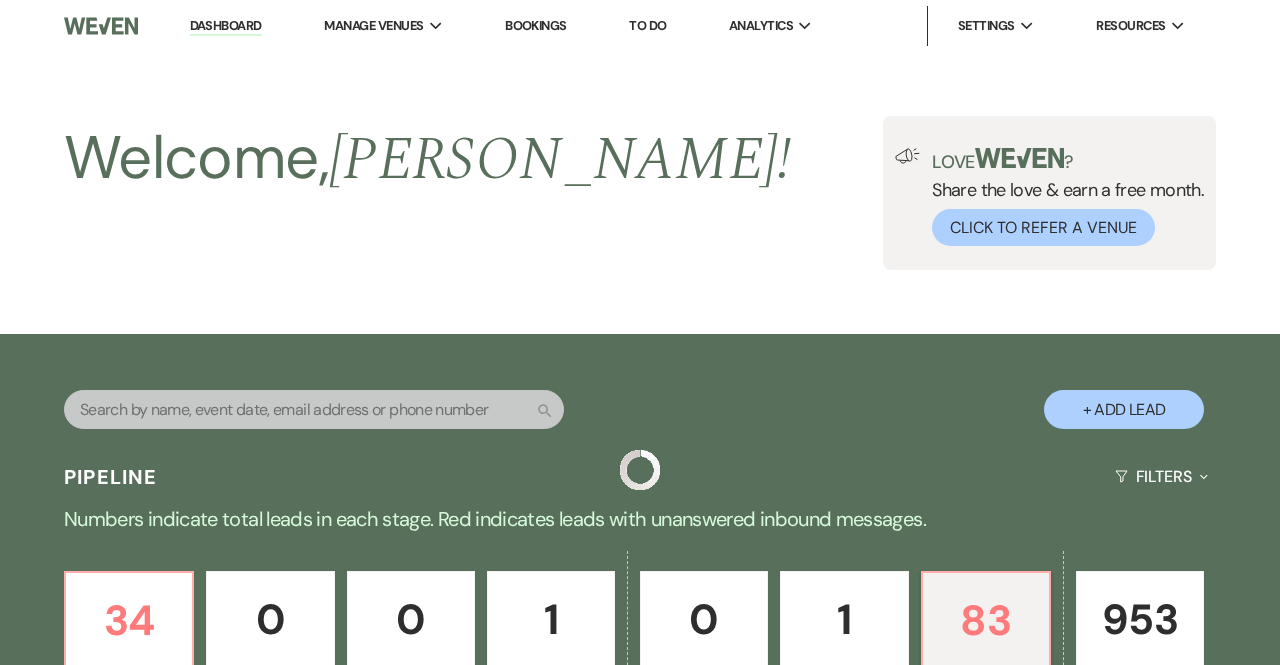 scroll, scrollTop: 670, scrollLeft: 0, axis: vertical 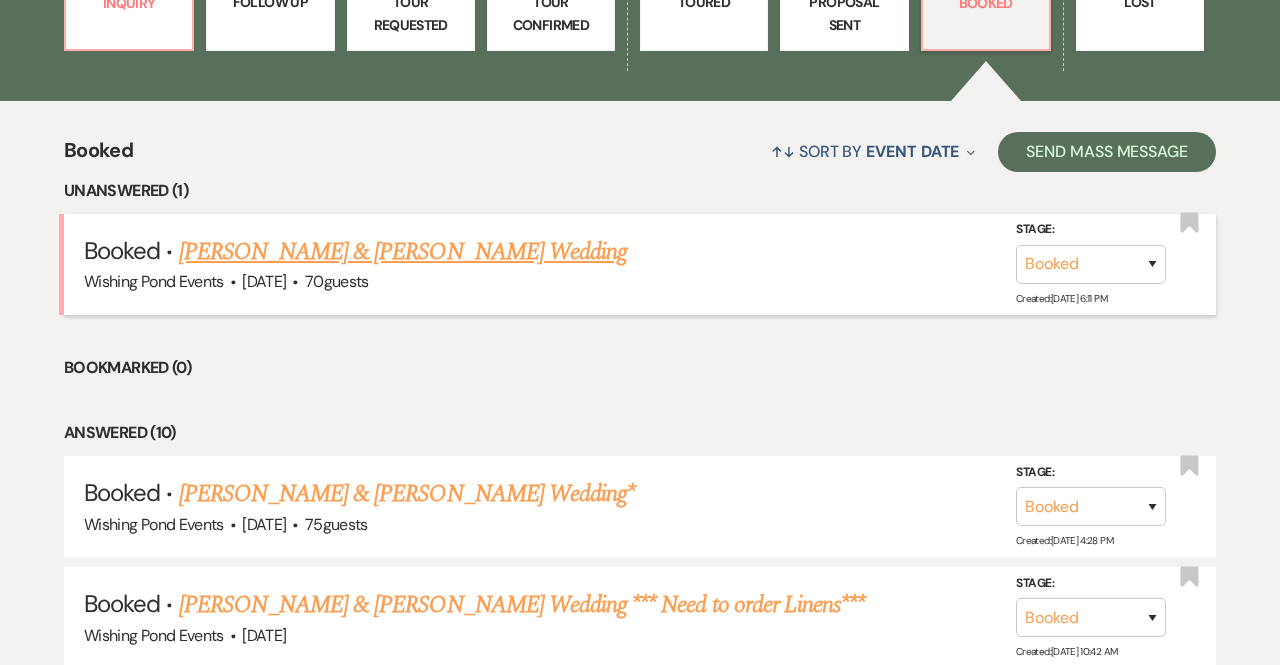 click on "[PERSON_NAME] & [PERSON_NAME] Wedding" at bounding box center [403, 252] 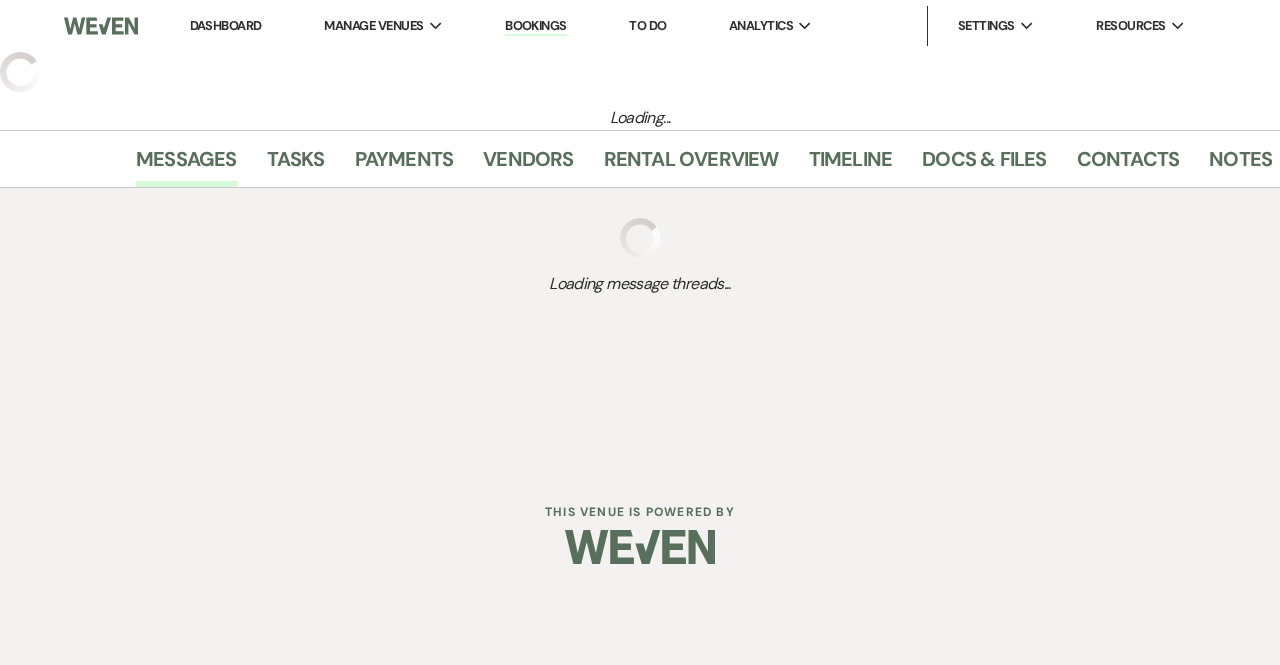 scroll, scrollTop: 0, scrollLeft: 0, axis: both 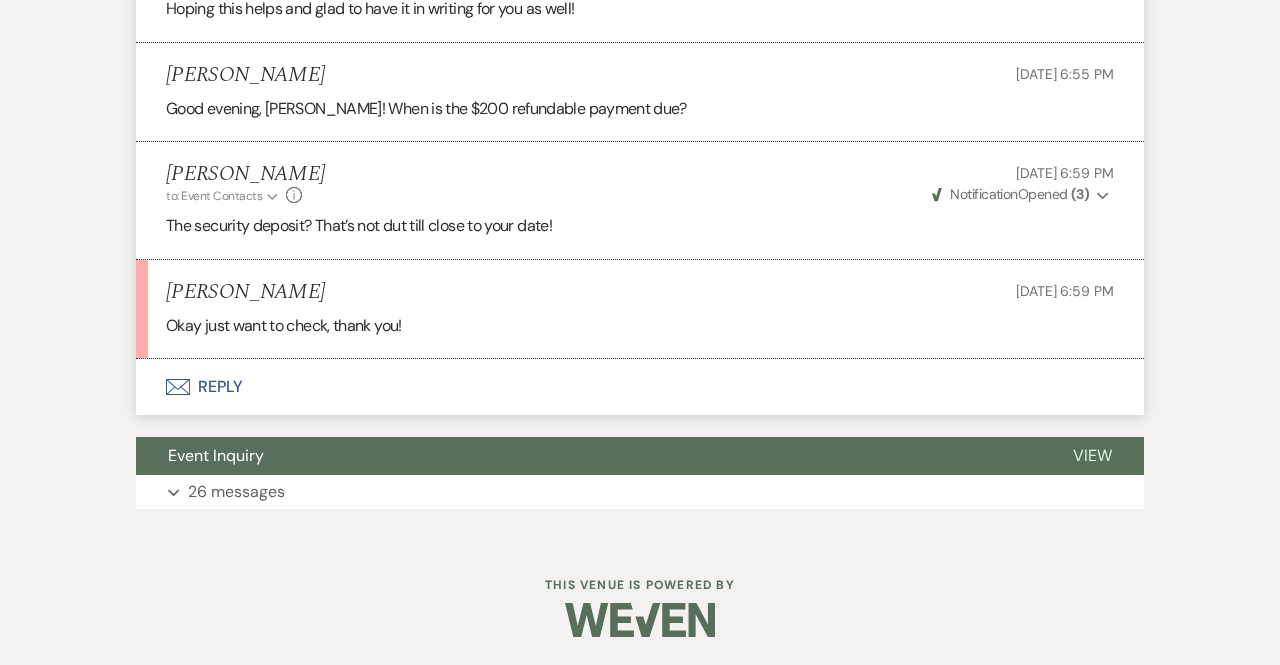 click on "[PERSON_NAME] to: Event Contacts Expand Info [DATE] 6:59 PM Weven Check Notification  Opened   ( 3 ) Expand The security deposit? That’s not dut till close to your date!" at bounding box center [640, 201] 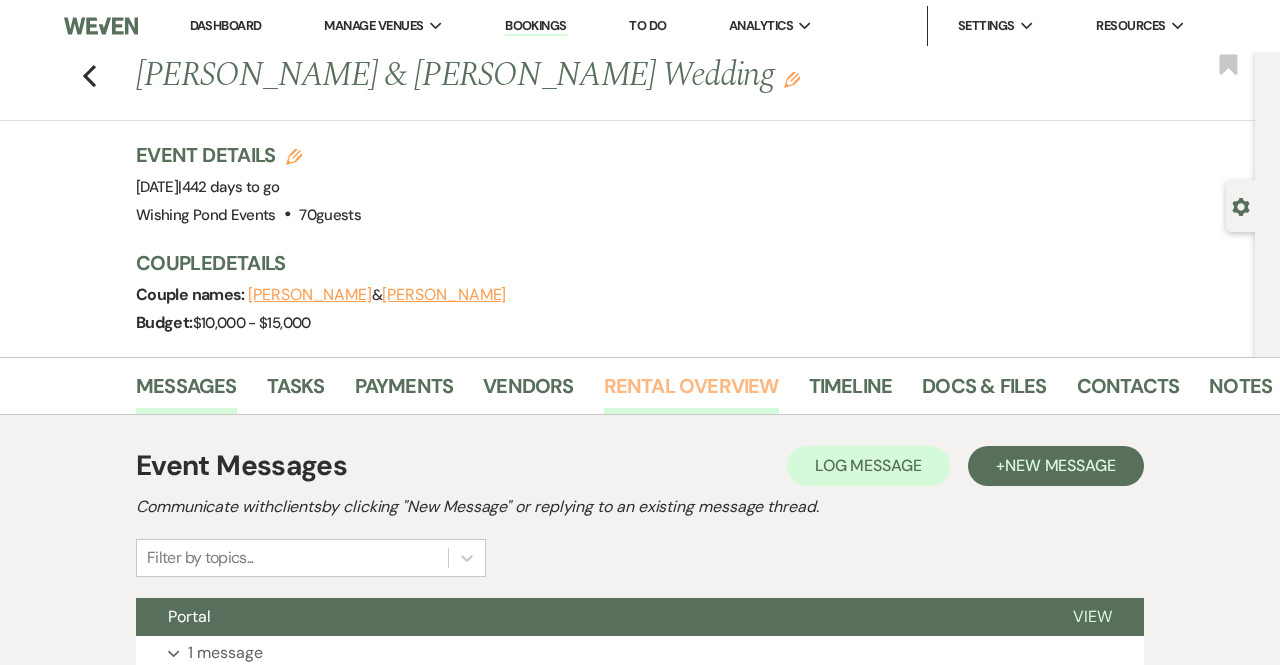 scroll, scrollTop: 115, scrollLeft: 0, axis: vertical 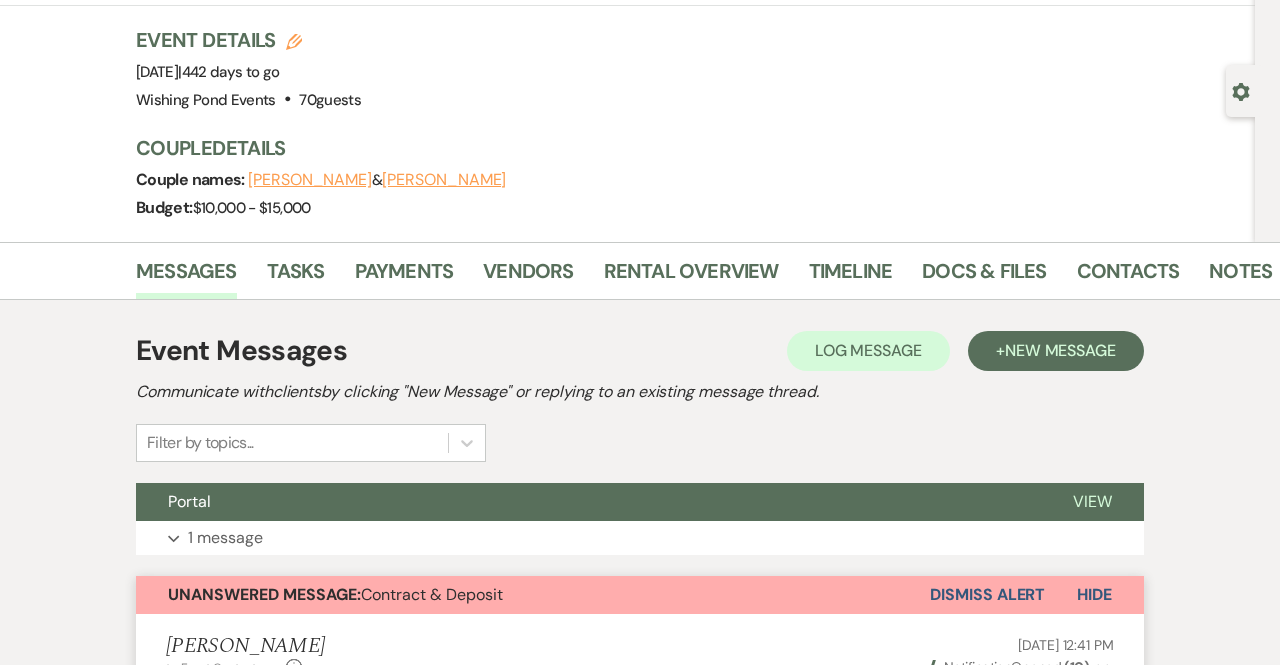 click on "Dismiss Alert" at bounding box center (987, 595) 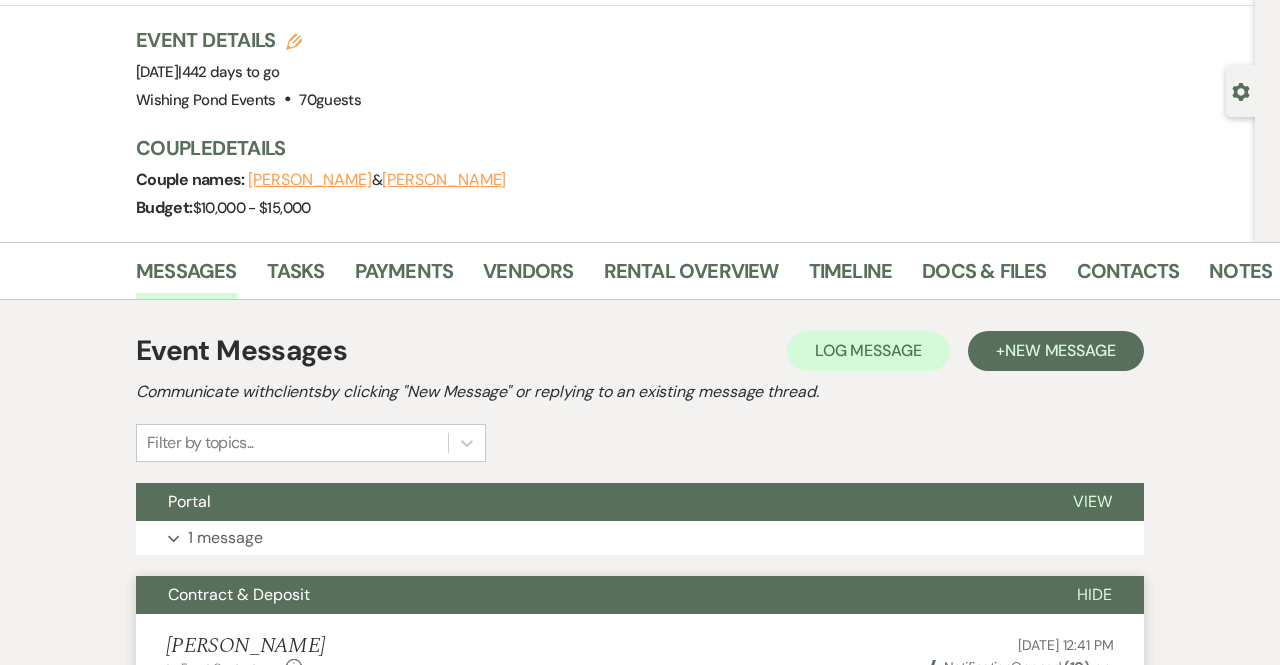 scroll, scrollTop: 0, scrollLeft: 0, axis: both 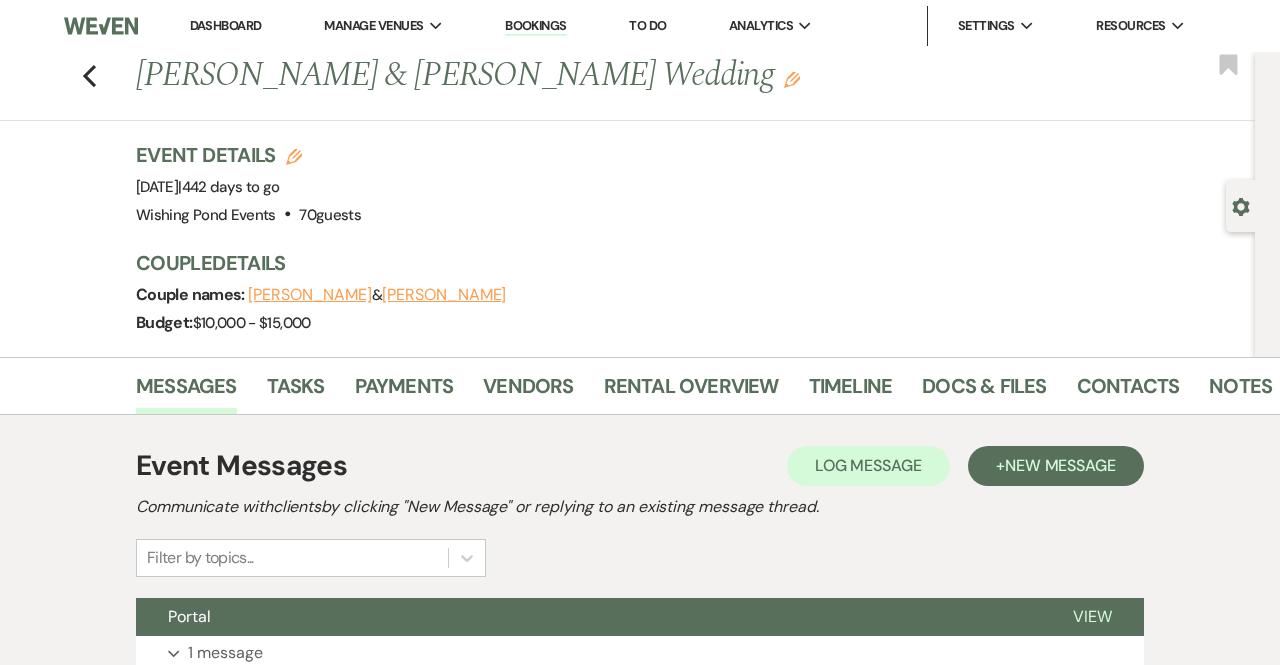 click on "Previous [PERSON_NAME] & [PERSON_NAME] Wedding  Edit Bookmark" at bounding box center (622, 86) 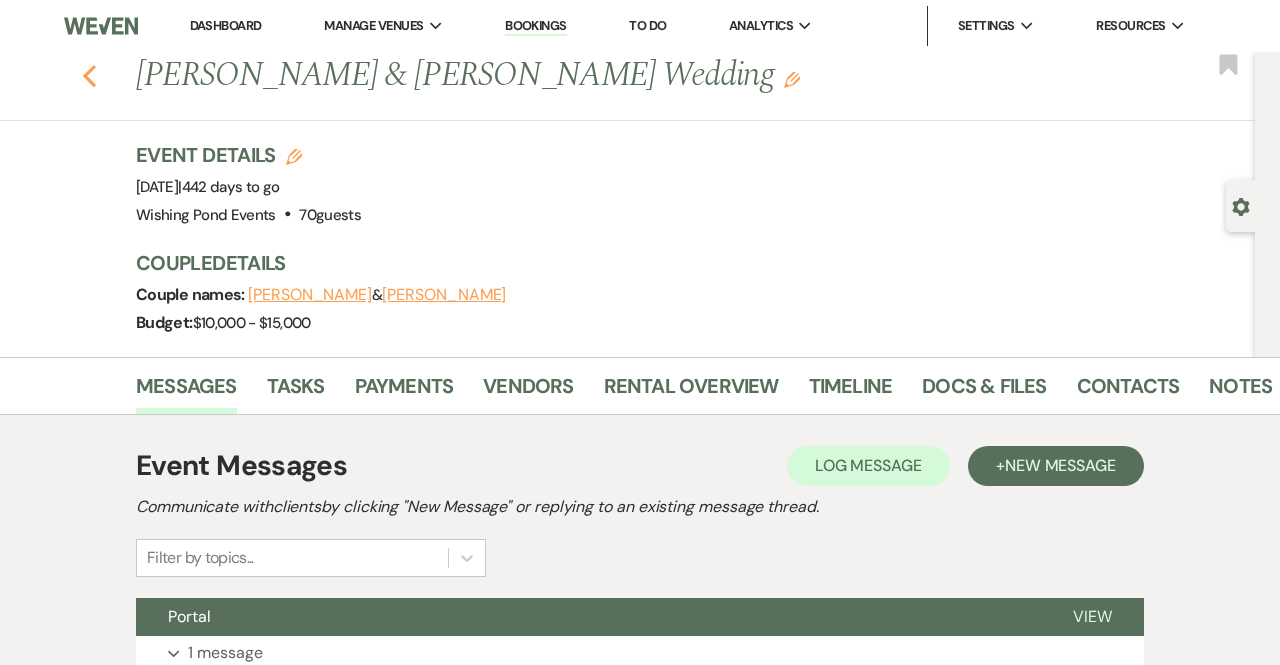 click 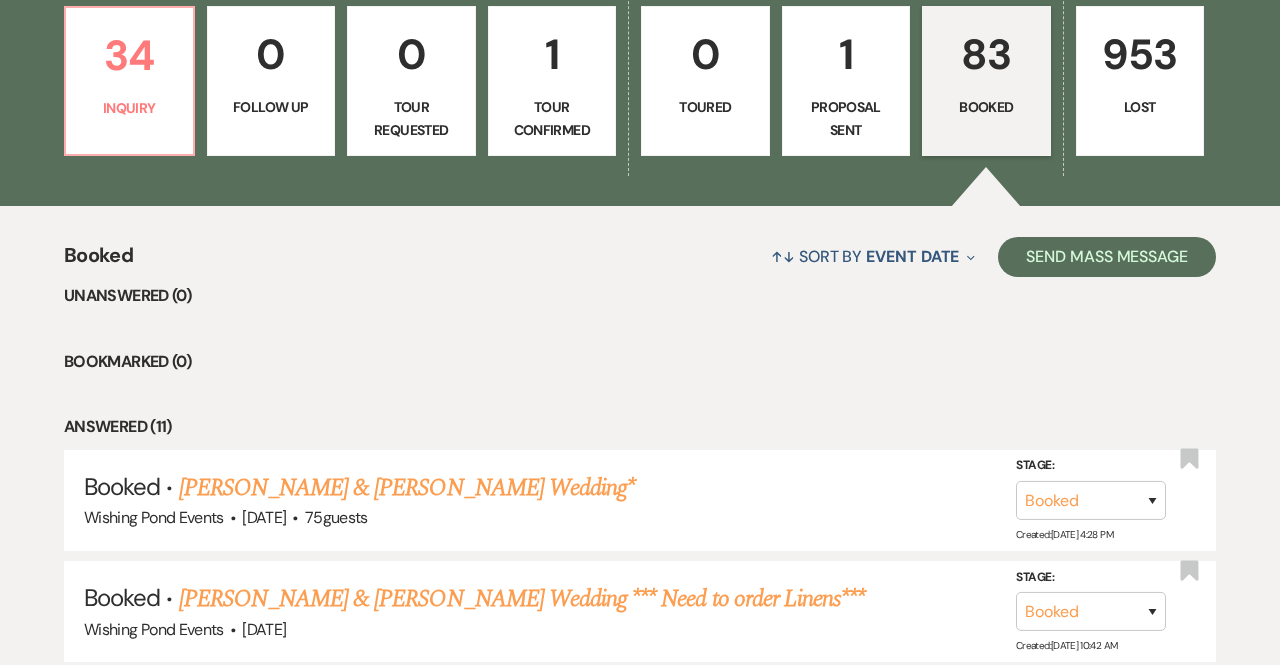 scroll, scrollTop: 543, scrollLeft: 0, axis: vertical 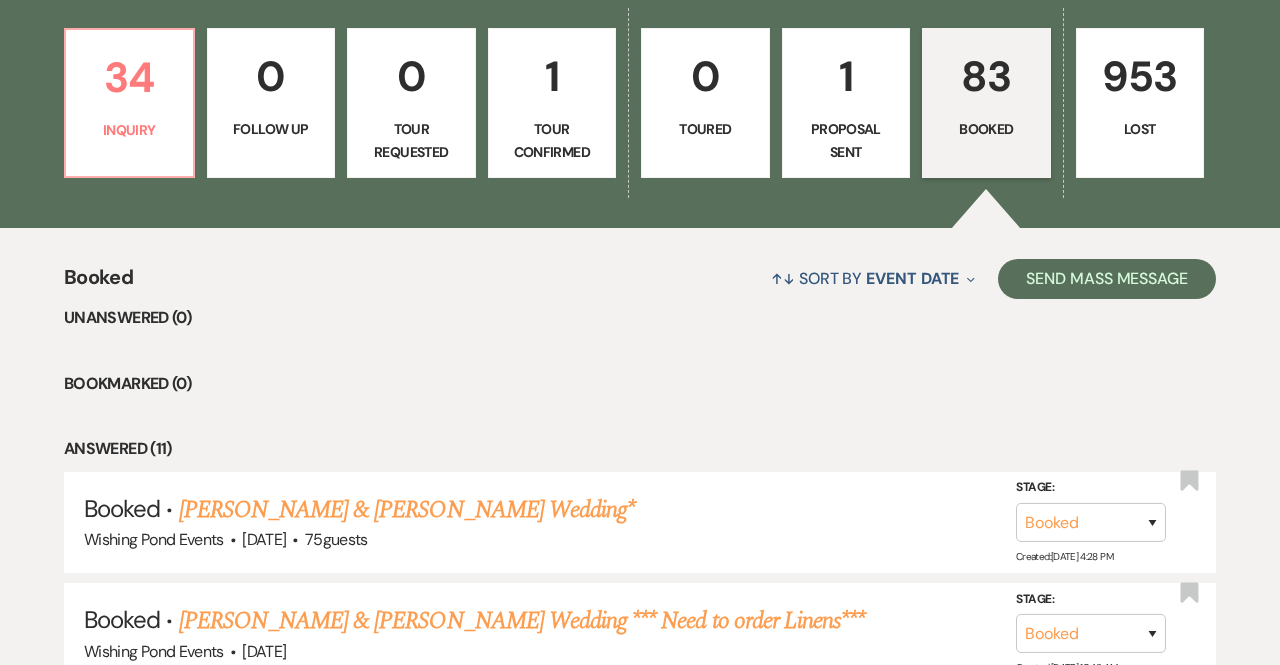 click on "1" at bounding box center [846, 76] 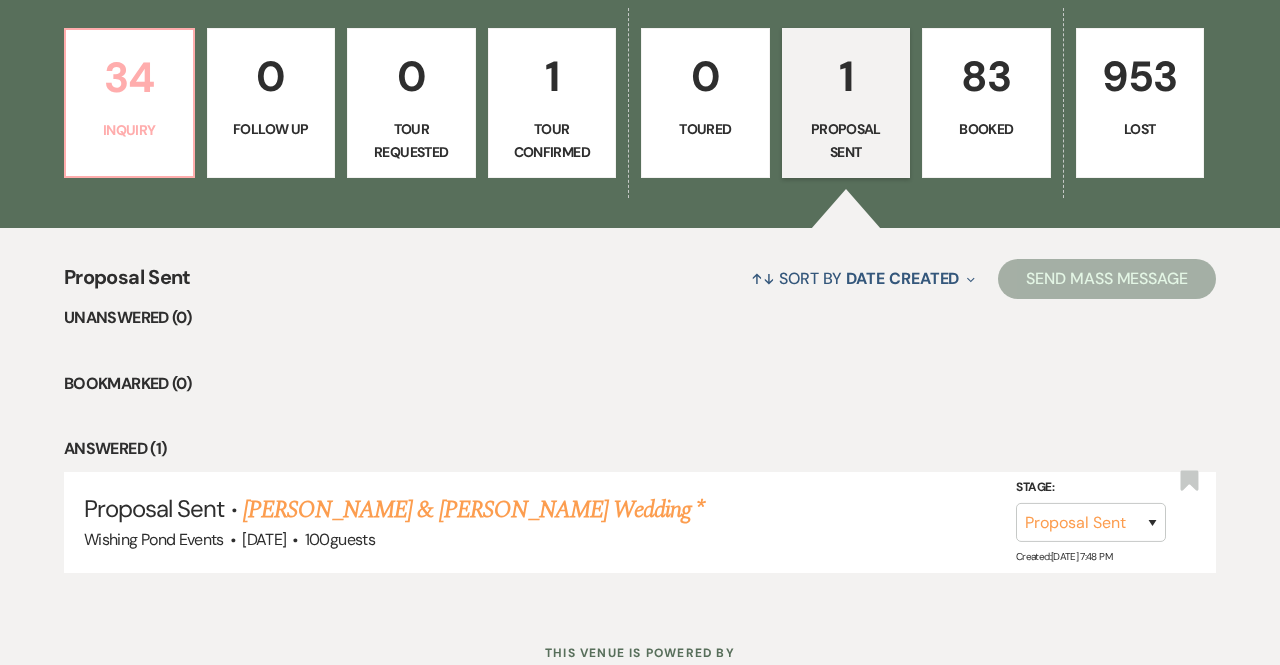 click on "Inquiry" at bounding box center [129, 130] 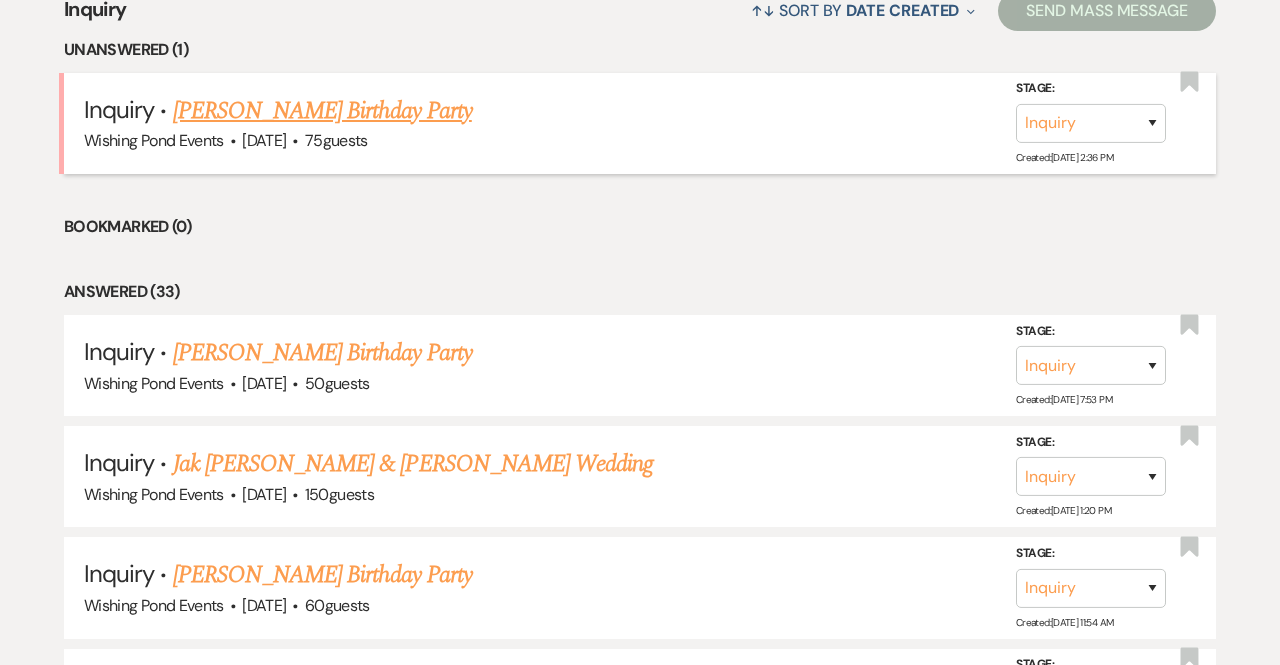 click on "[PERSON_NAME] Birthday Party" at bounding box center (322, 111) 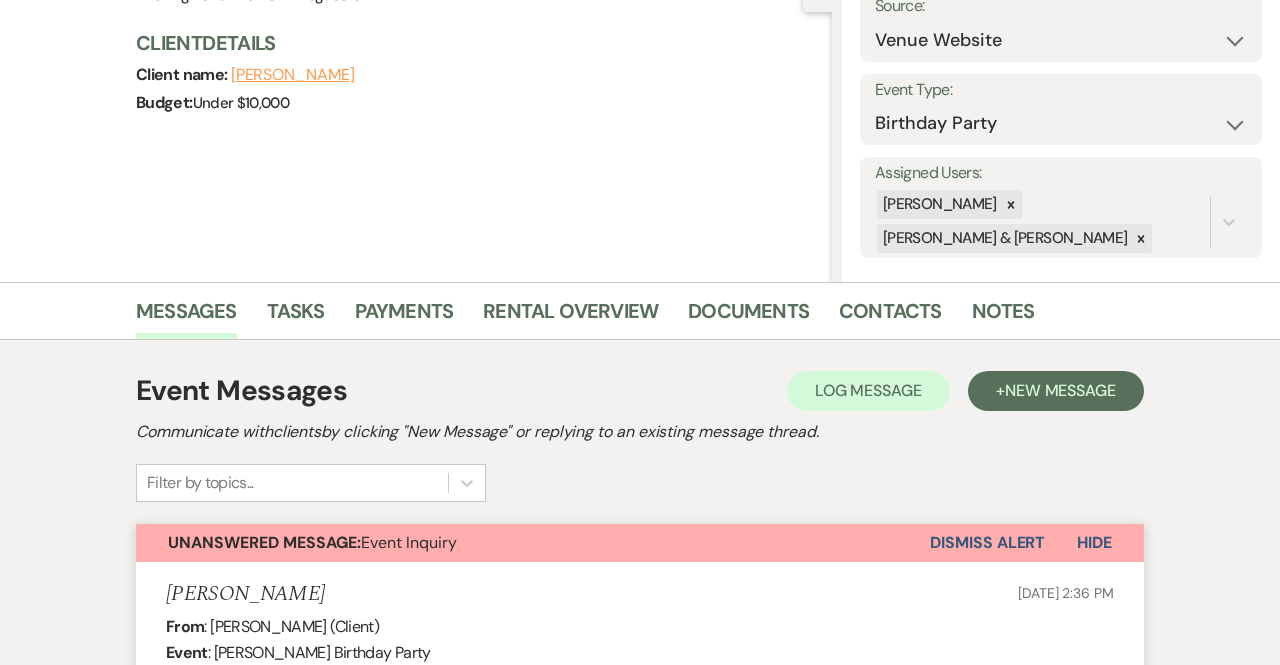 scroll, scrollTop: 223, scrollLeft: 0, axis: vertical 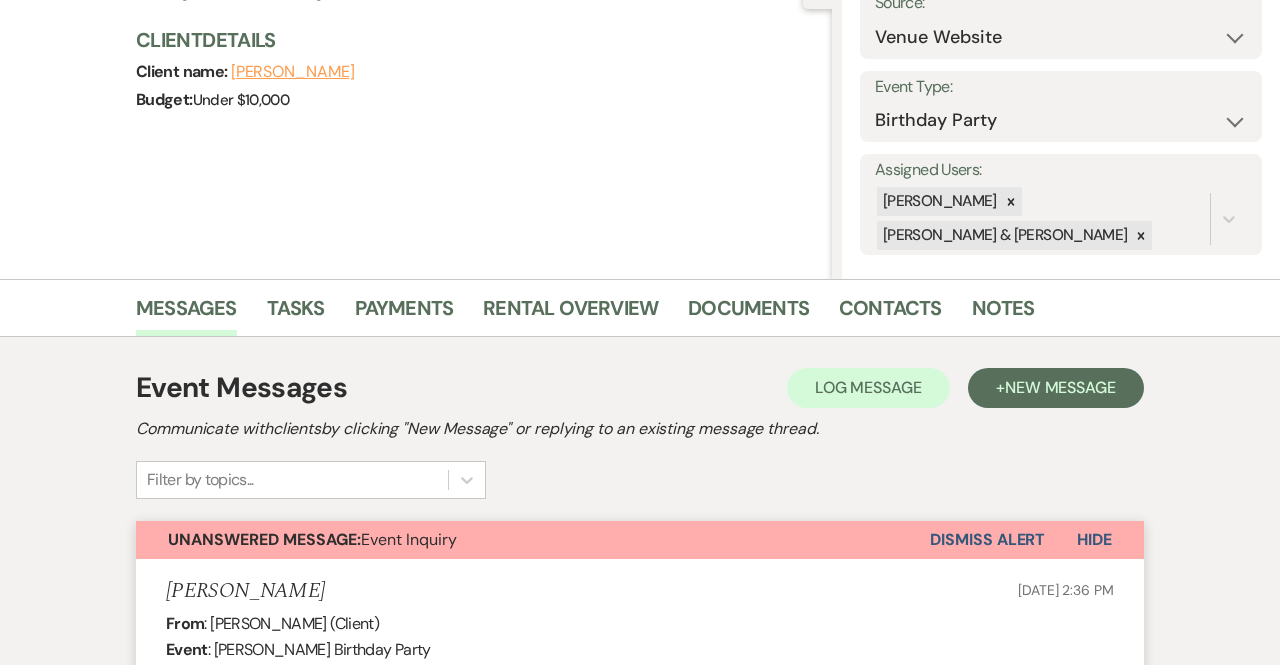 click on "Dismiss Alert" at bounding box center (987, 540) 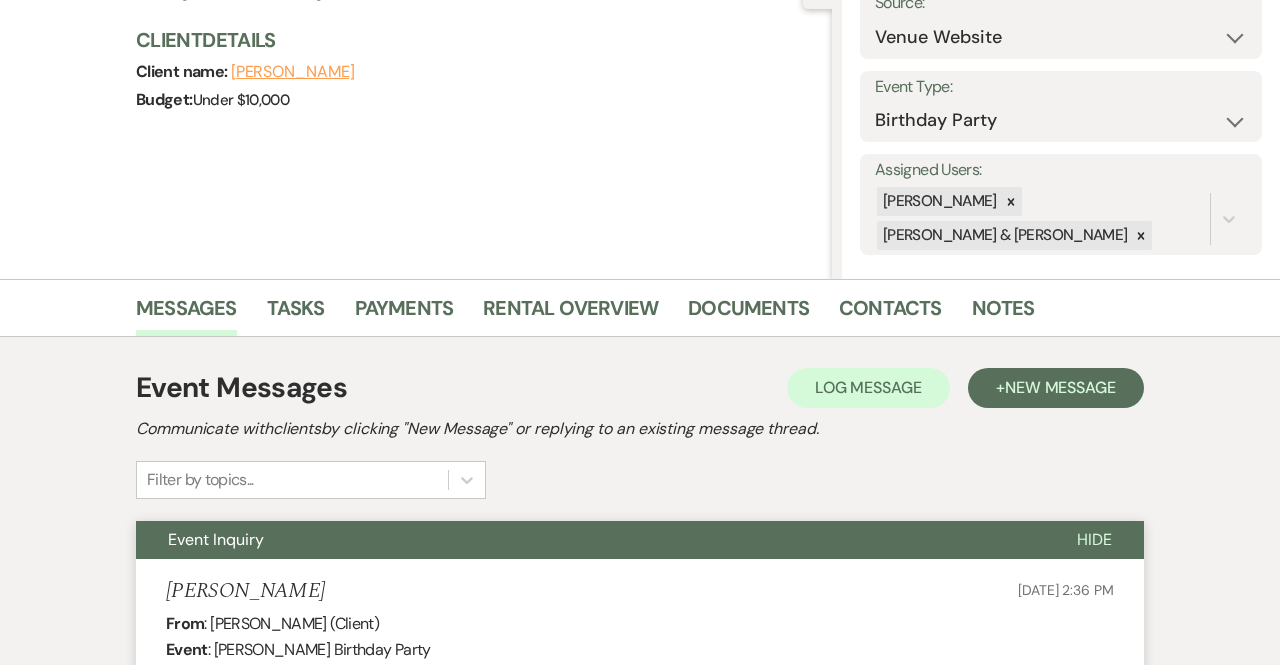 scroll, scrollTop: 0, scrollLeft: 0, axis: both 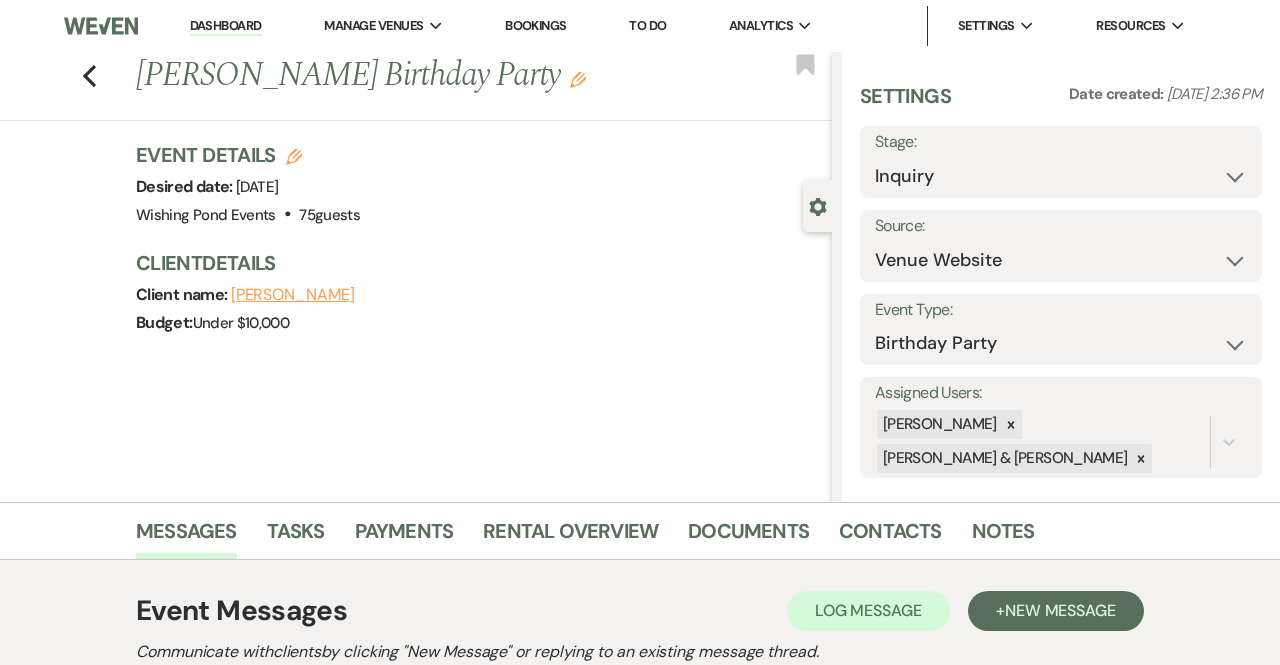 click on "Stage:" at bounding box center (1061, 142) 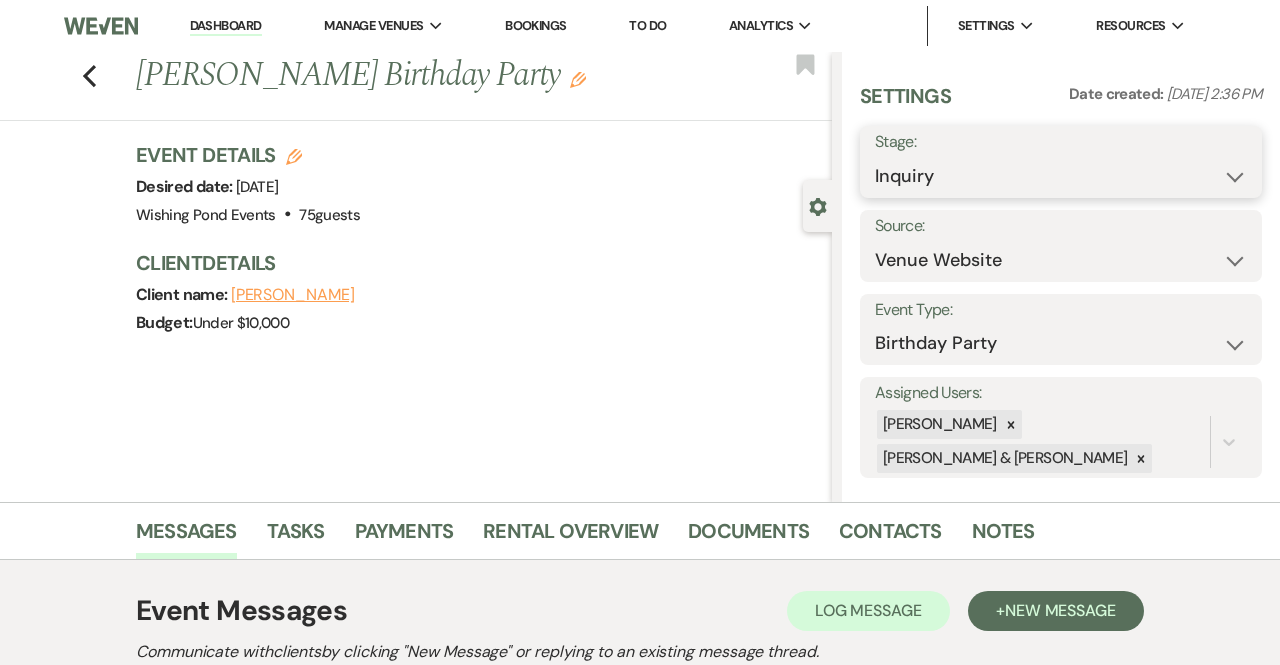 click on "Inquiry Follow Up Tour Requested Tour Confirmed Toured Proposal Sent Booked Lost" at bounding box center [1061, 176] 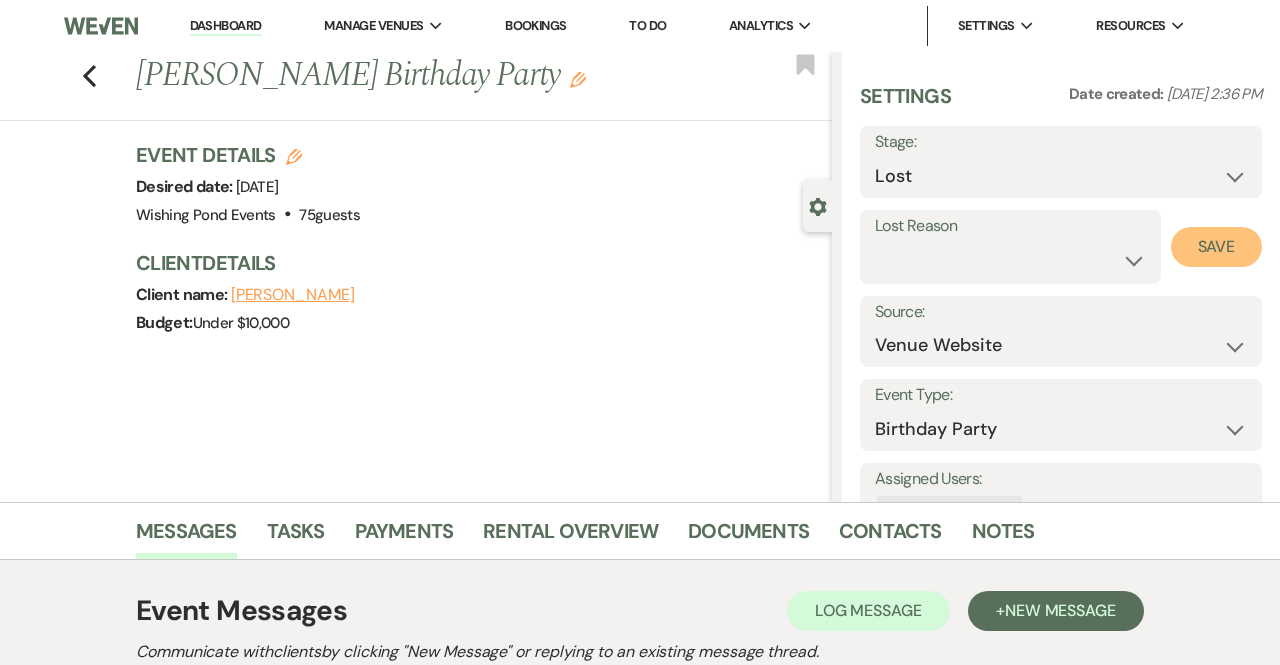 click on "Save" at bounding box center (1216, 247) 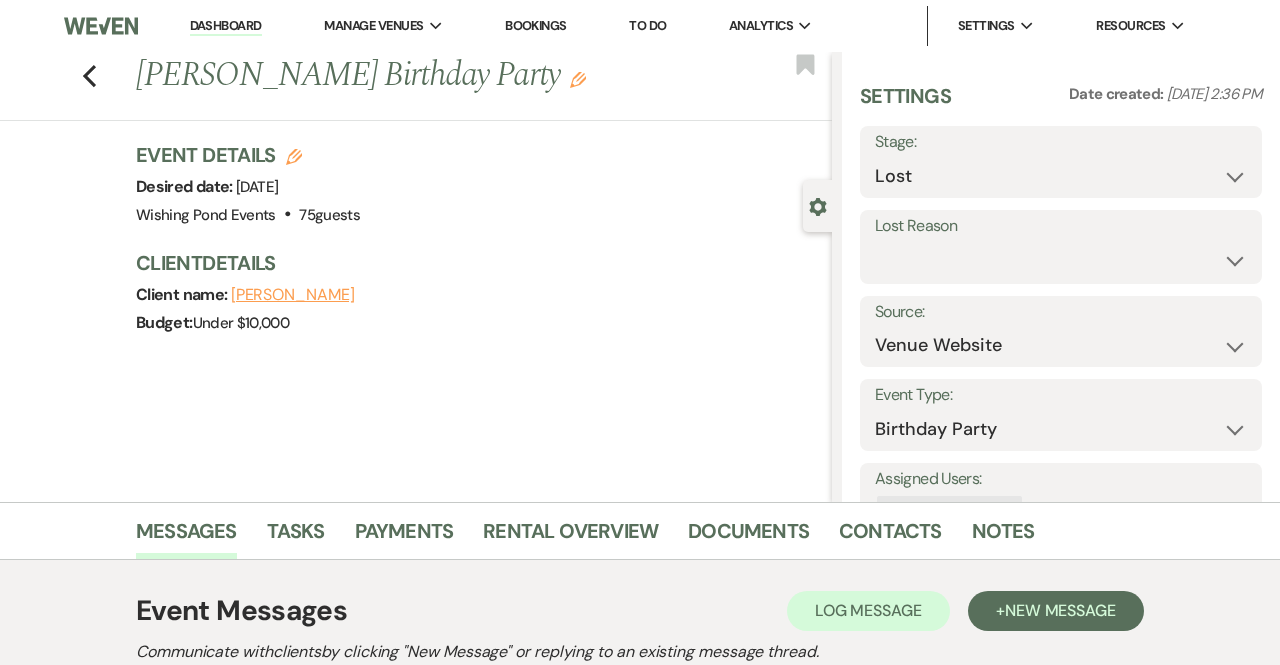click on "Dashboard" at bounding box center [226, 26] 